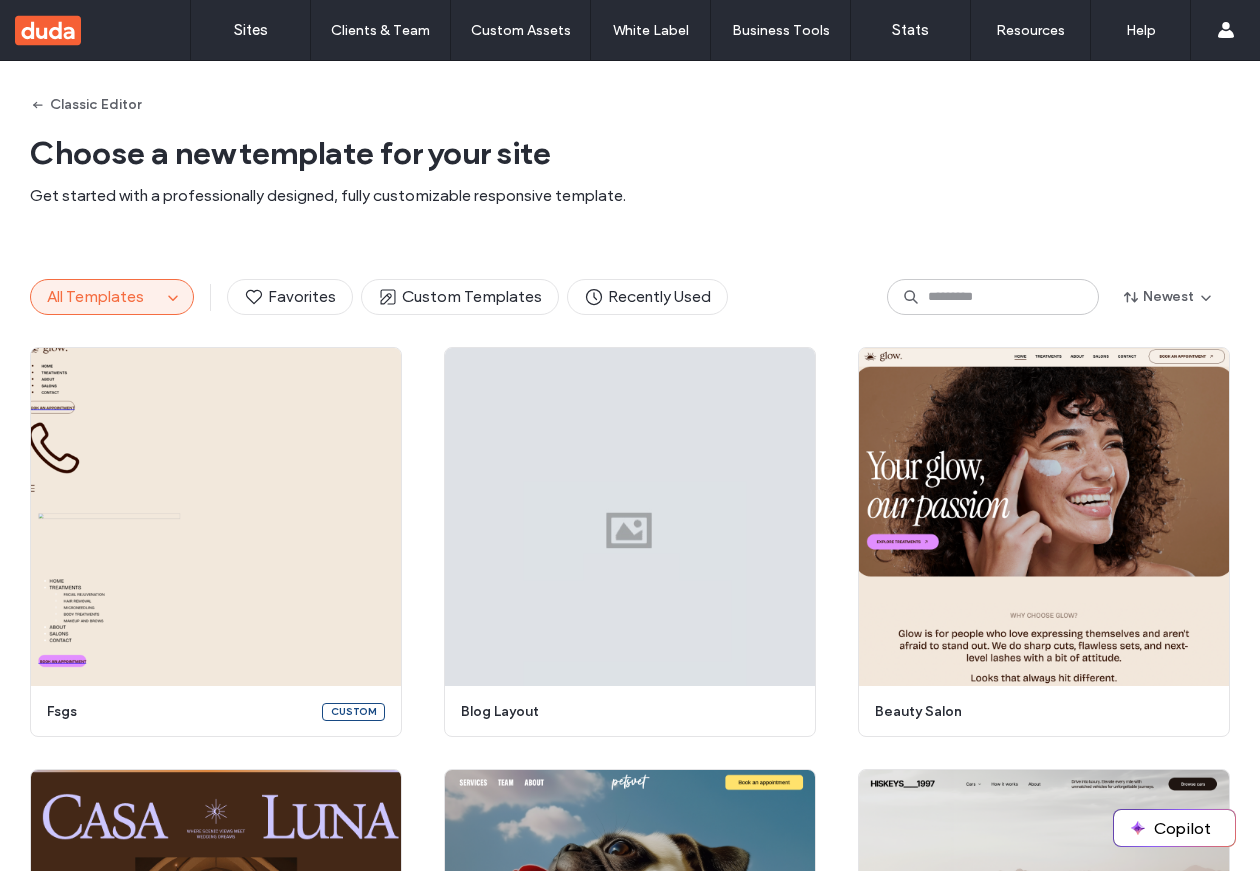scroll, scrollTop: 0, scrollLeft: 0, axis: both 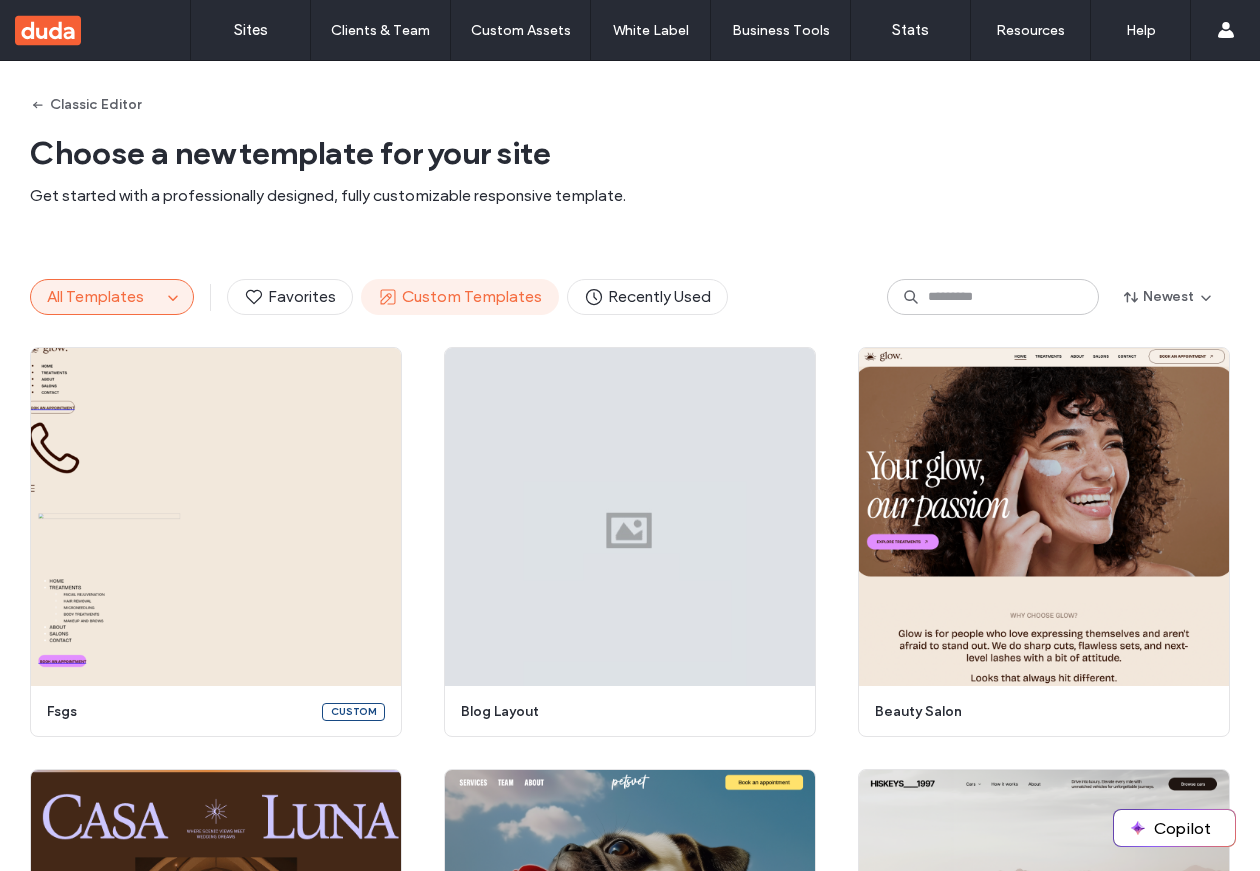 click 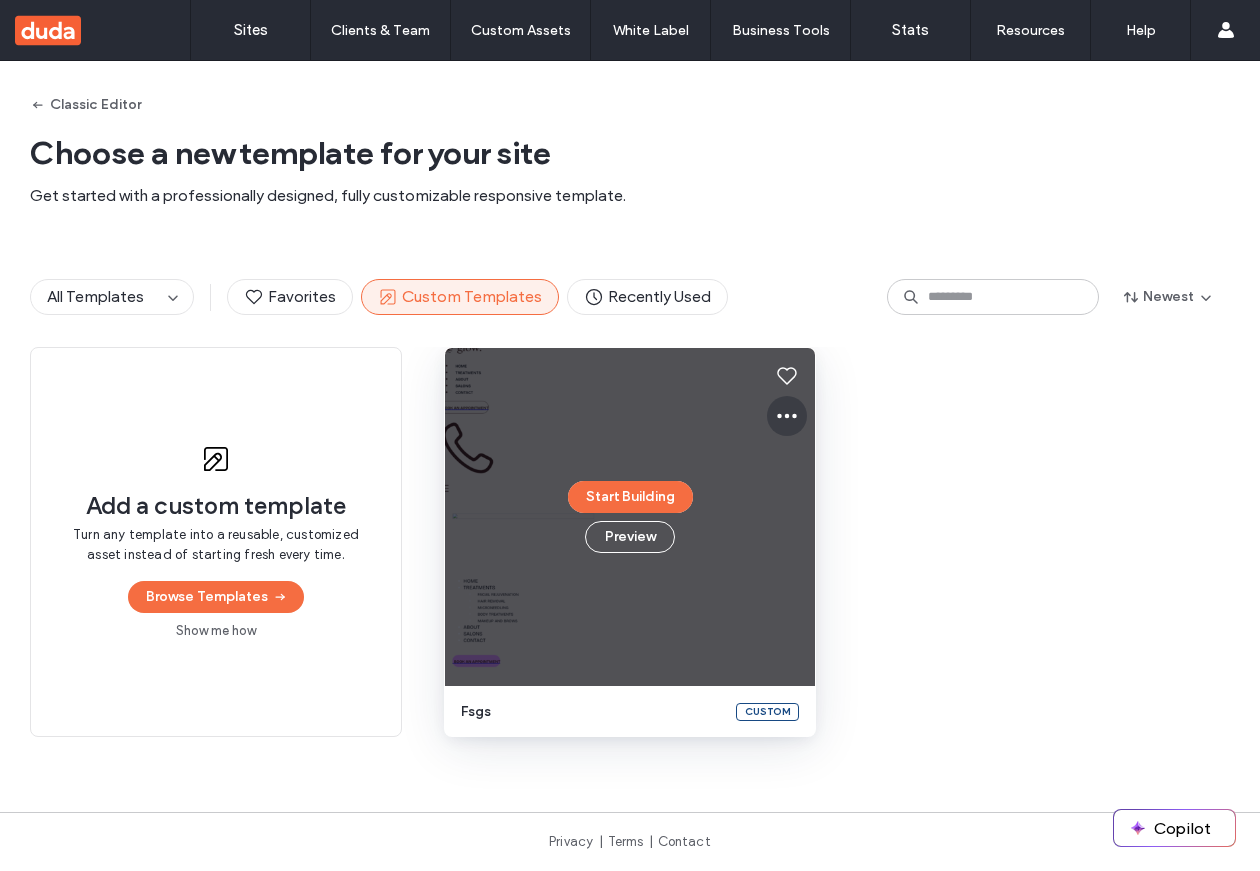 click 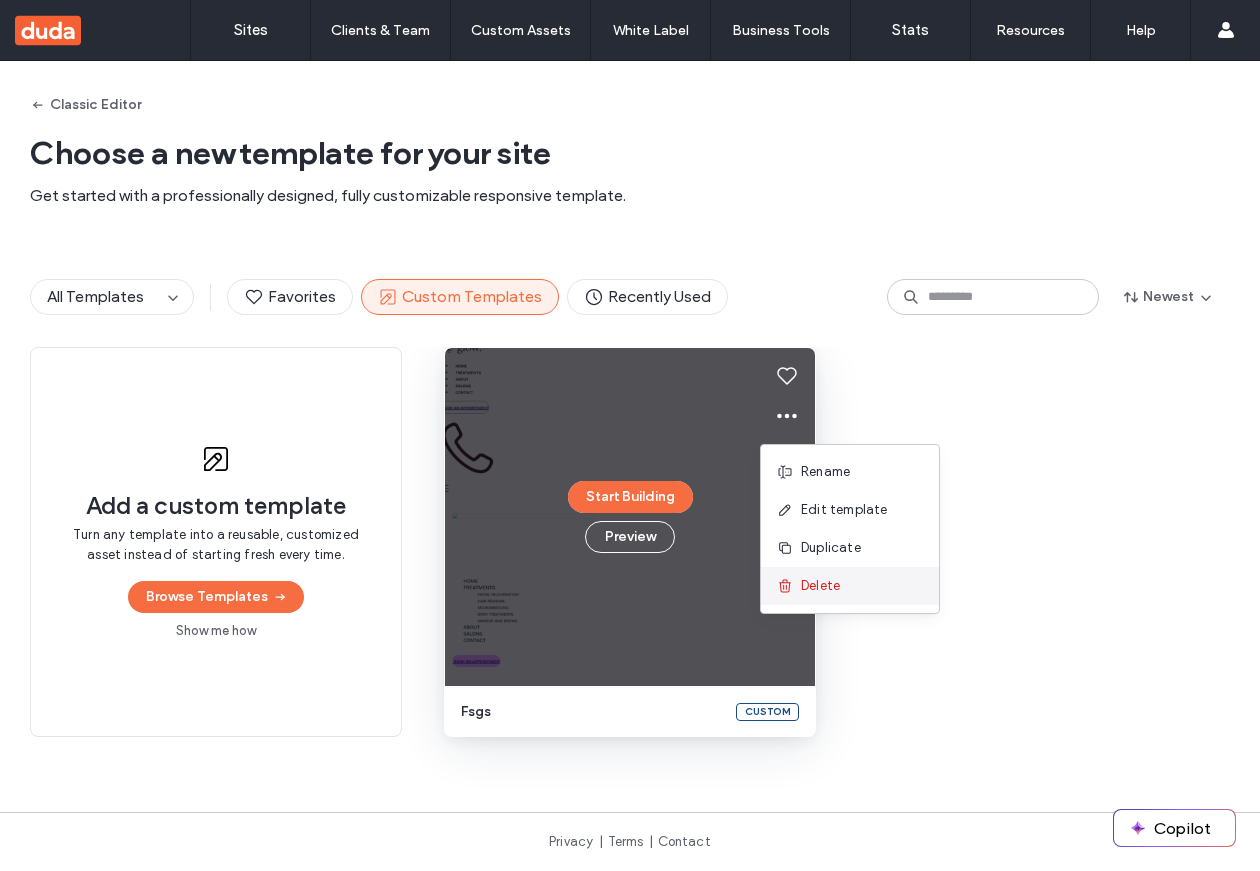 click on "Delete" at bounding box center [820, 586] 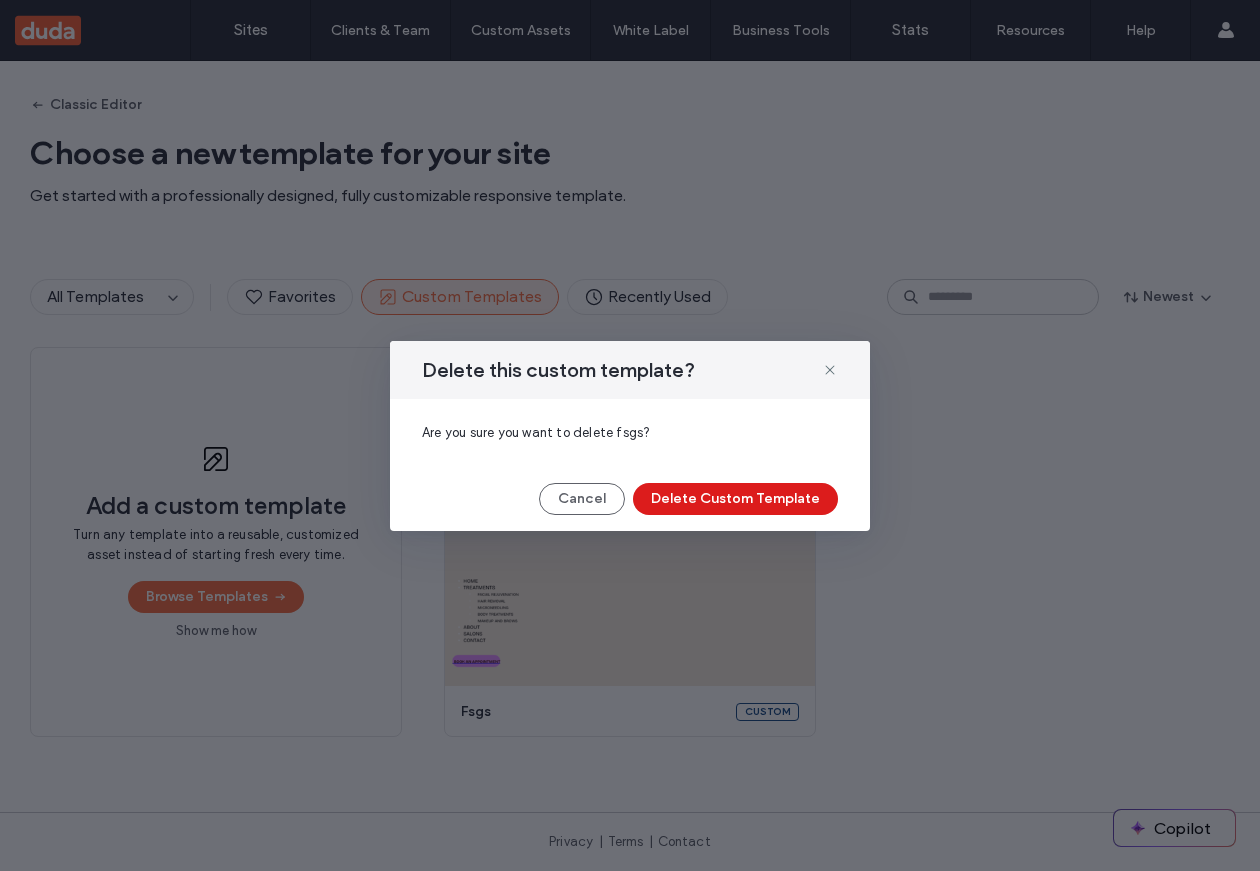 click on "Delete this custom template? Are you sure you want to delete fsgs? Cancel Delete Custom Template" at bounding box center (630, 436) 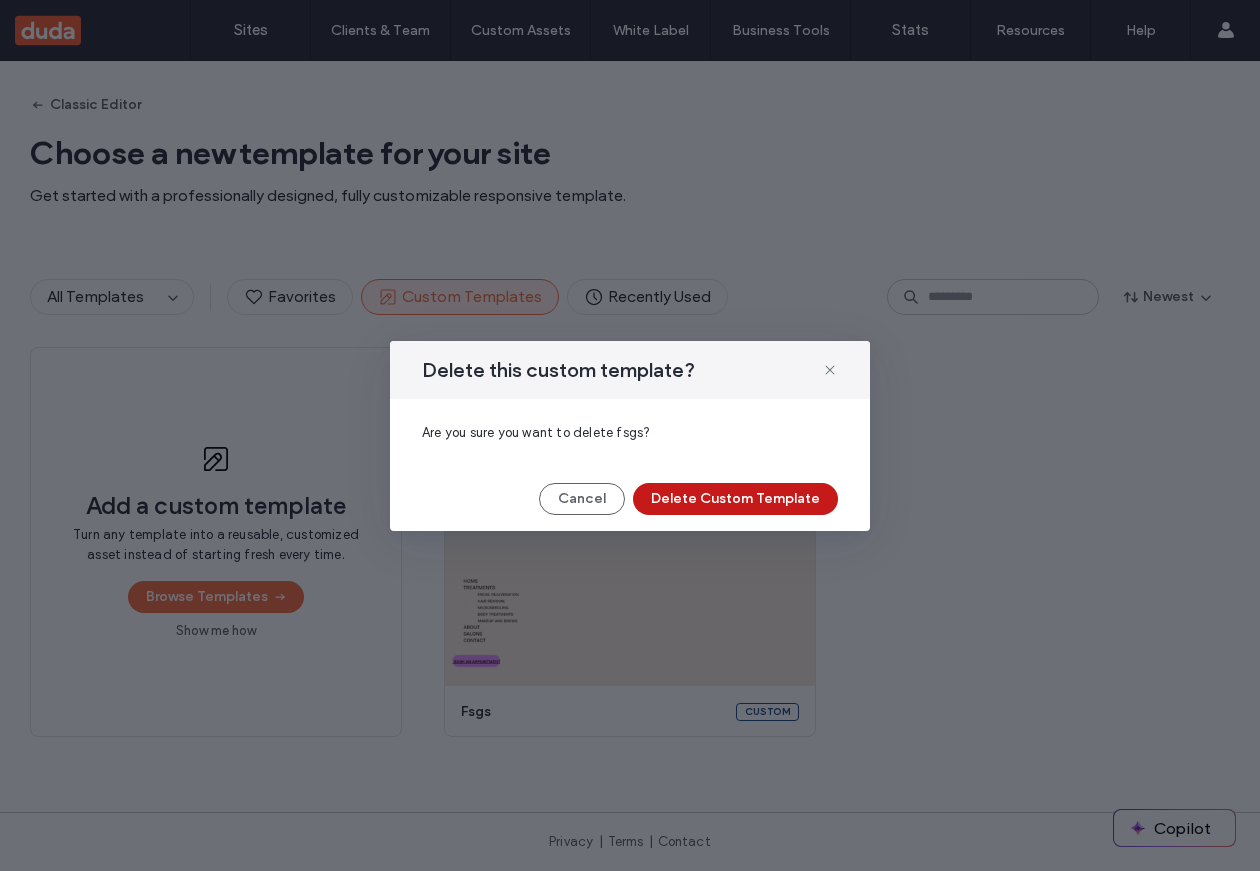 click on "Delete Custom Template" at bounding box center (735, 499) 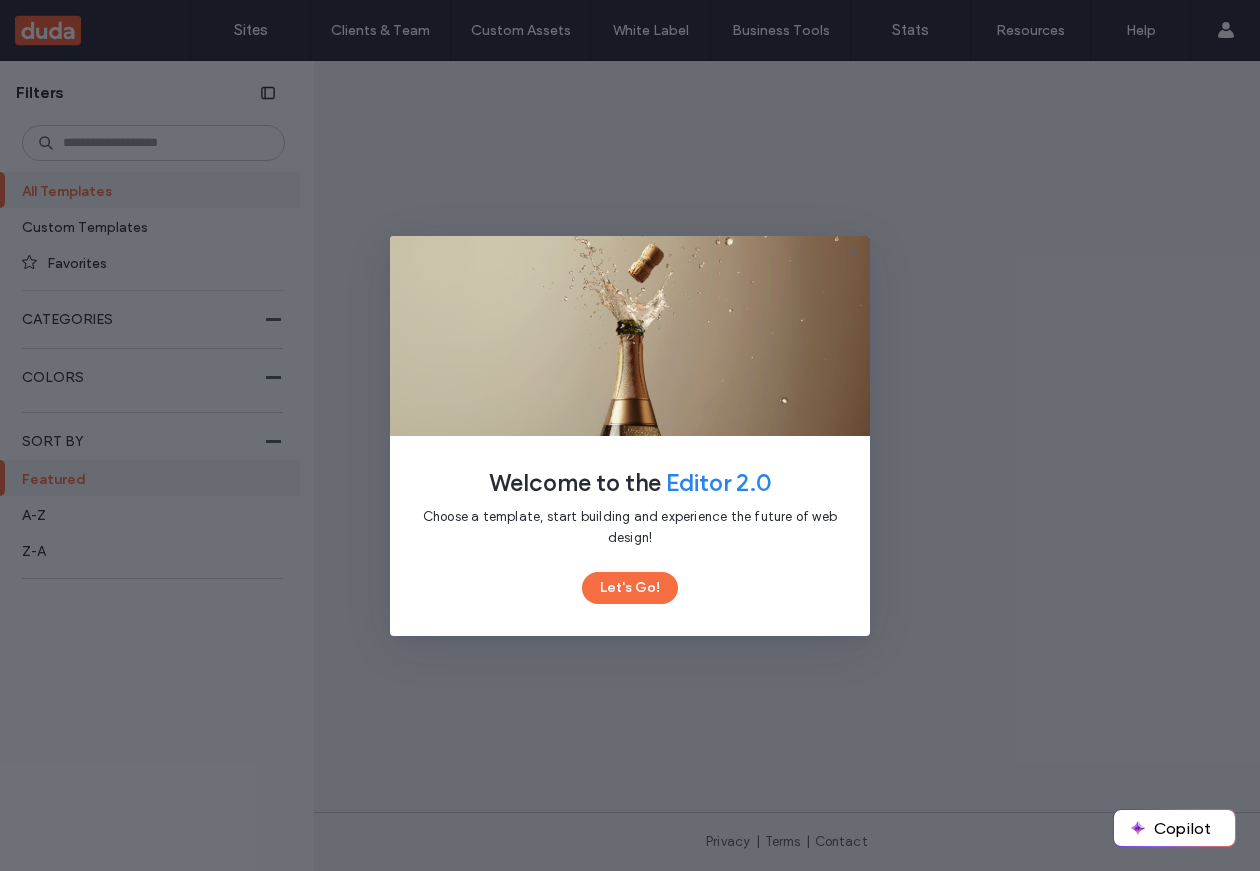 scroll, scrollTop: 0, scrollLeft: 0, axis: both 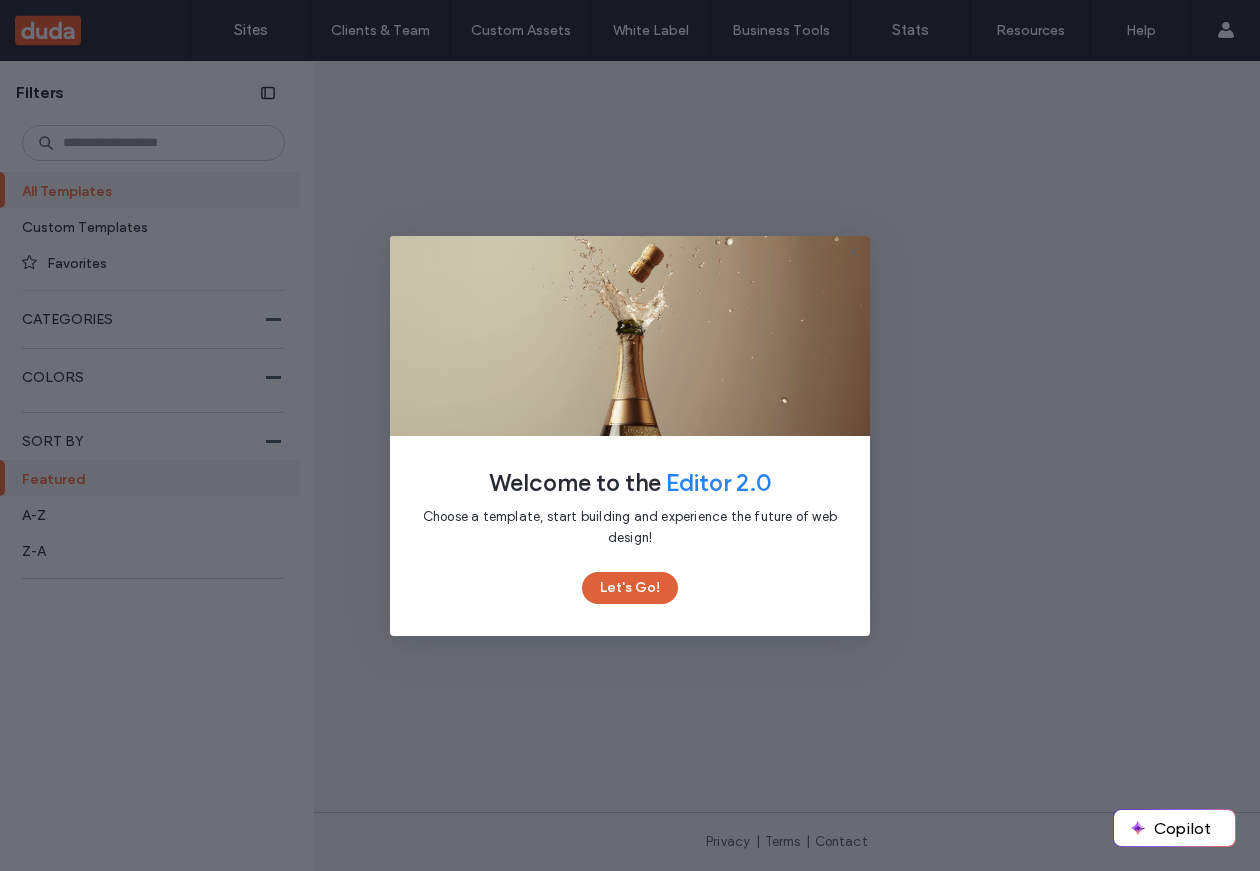 click on "Let's Go!" at bounding box center [630, 588] 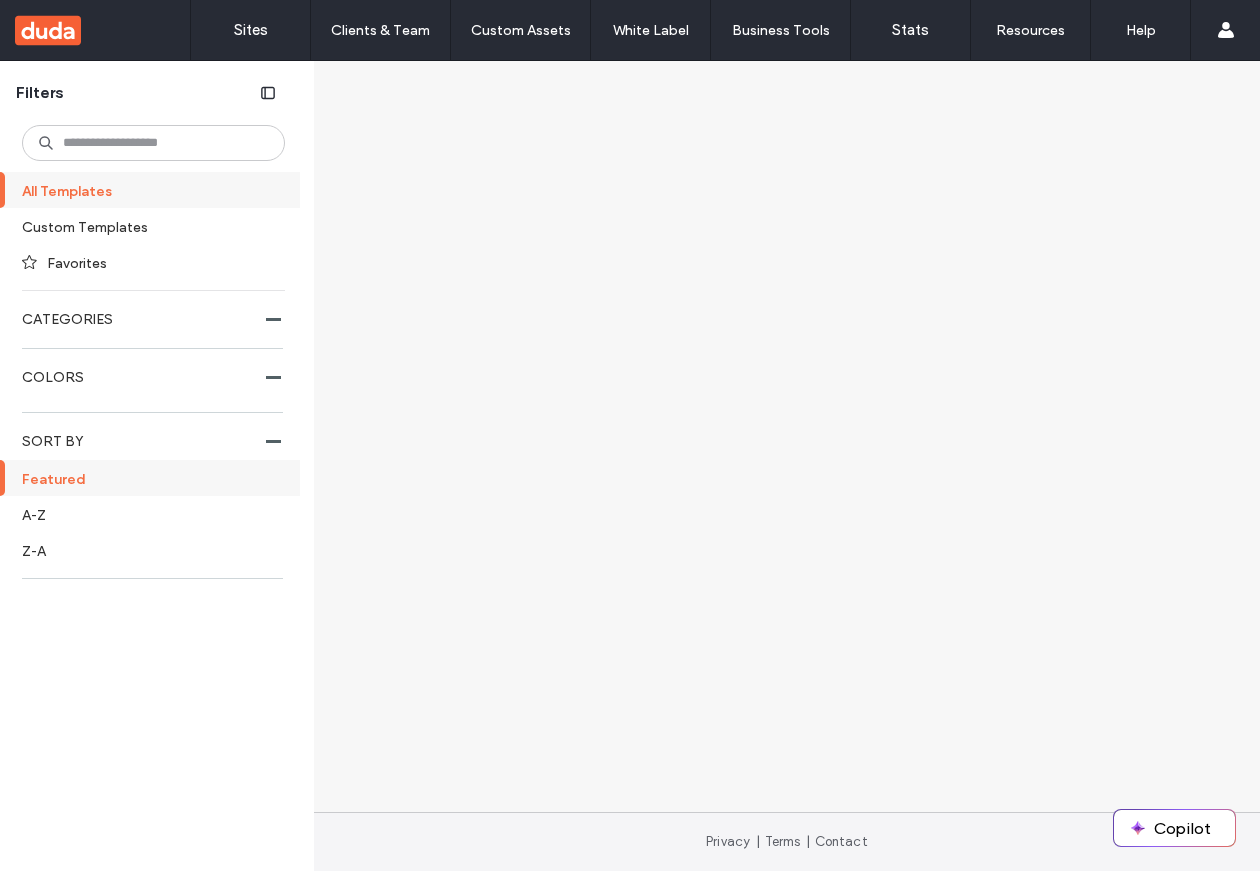 scroll, scrollTop: 0, scrollLeft: 0, axis: both 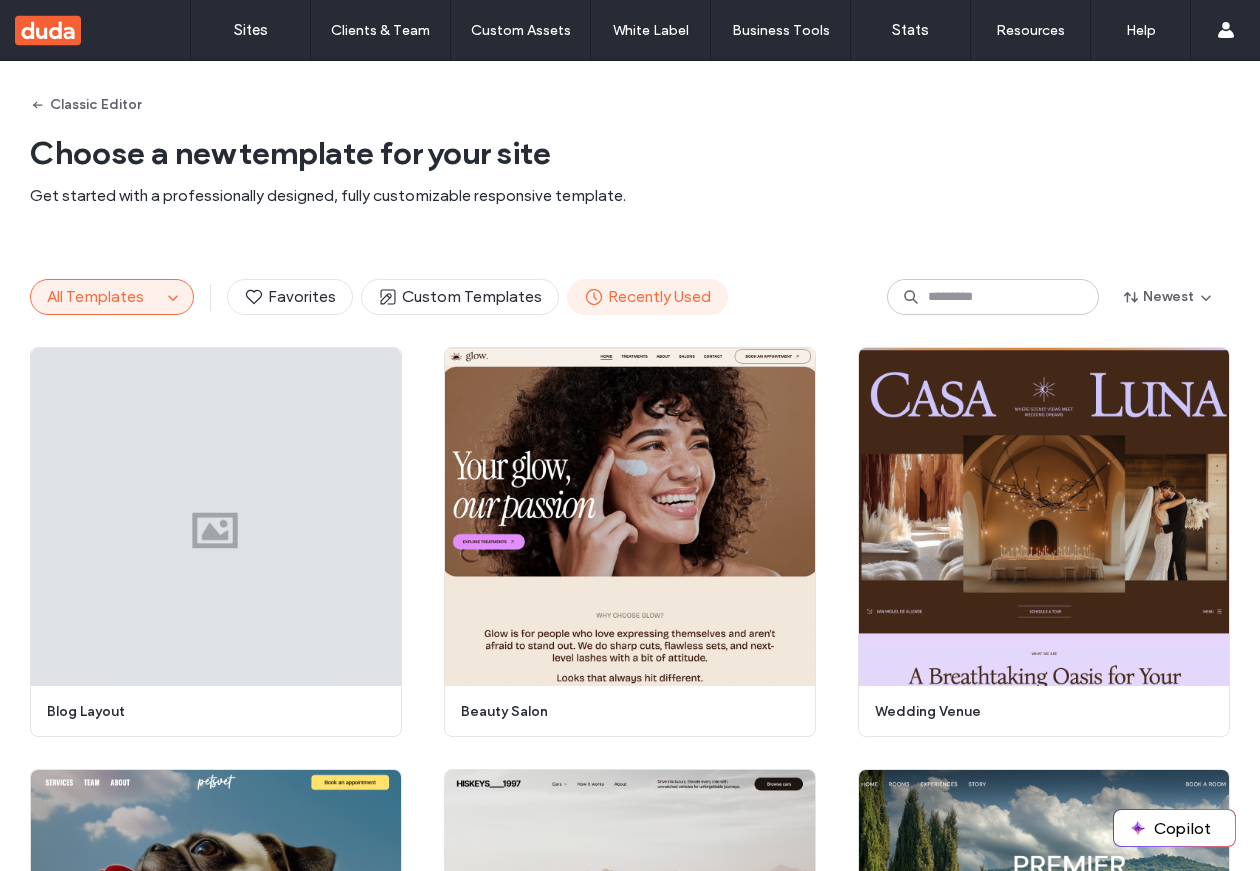 click on "Recently Used" at bounding box center (647, 297) 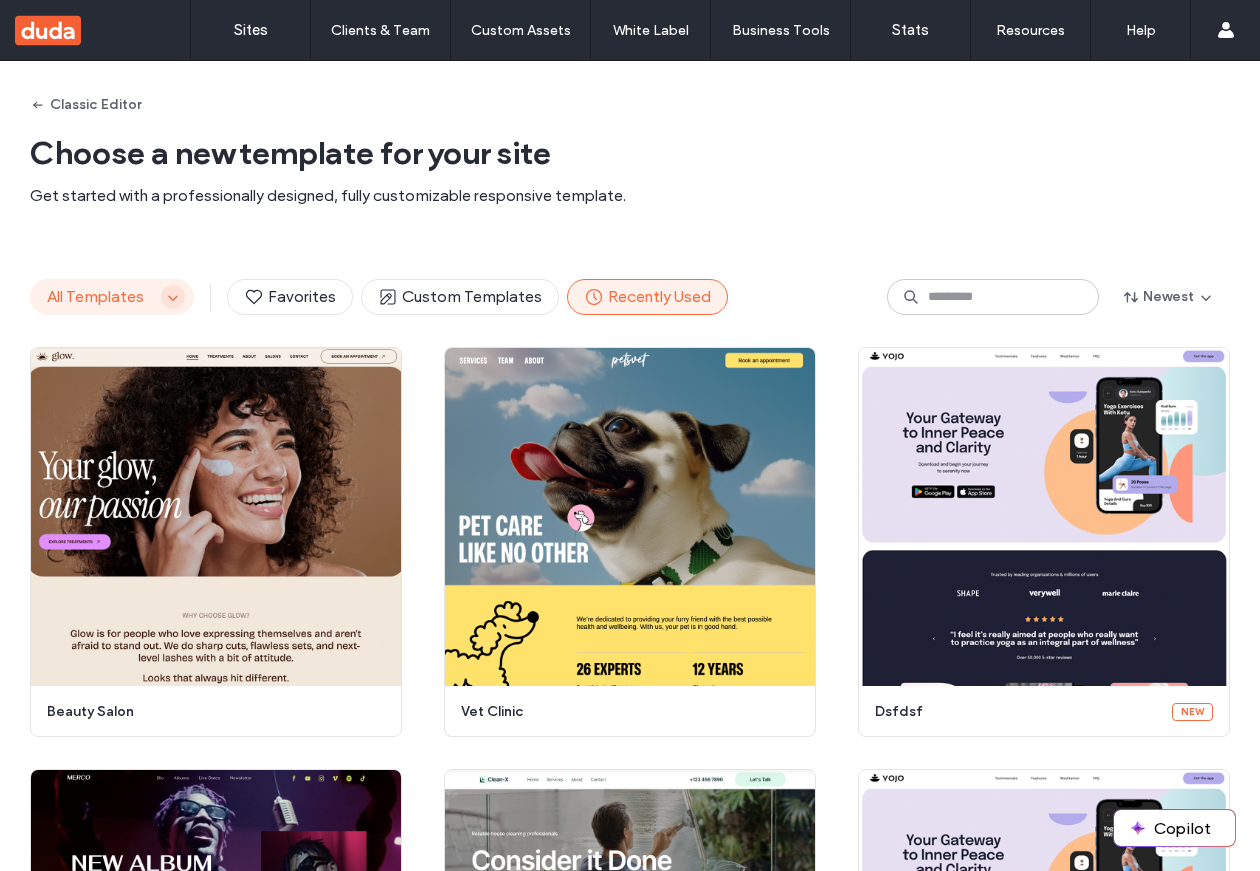 click at bounding box center (173, 297) 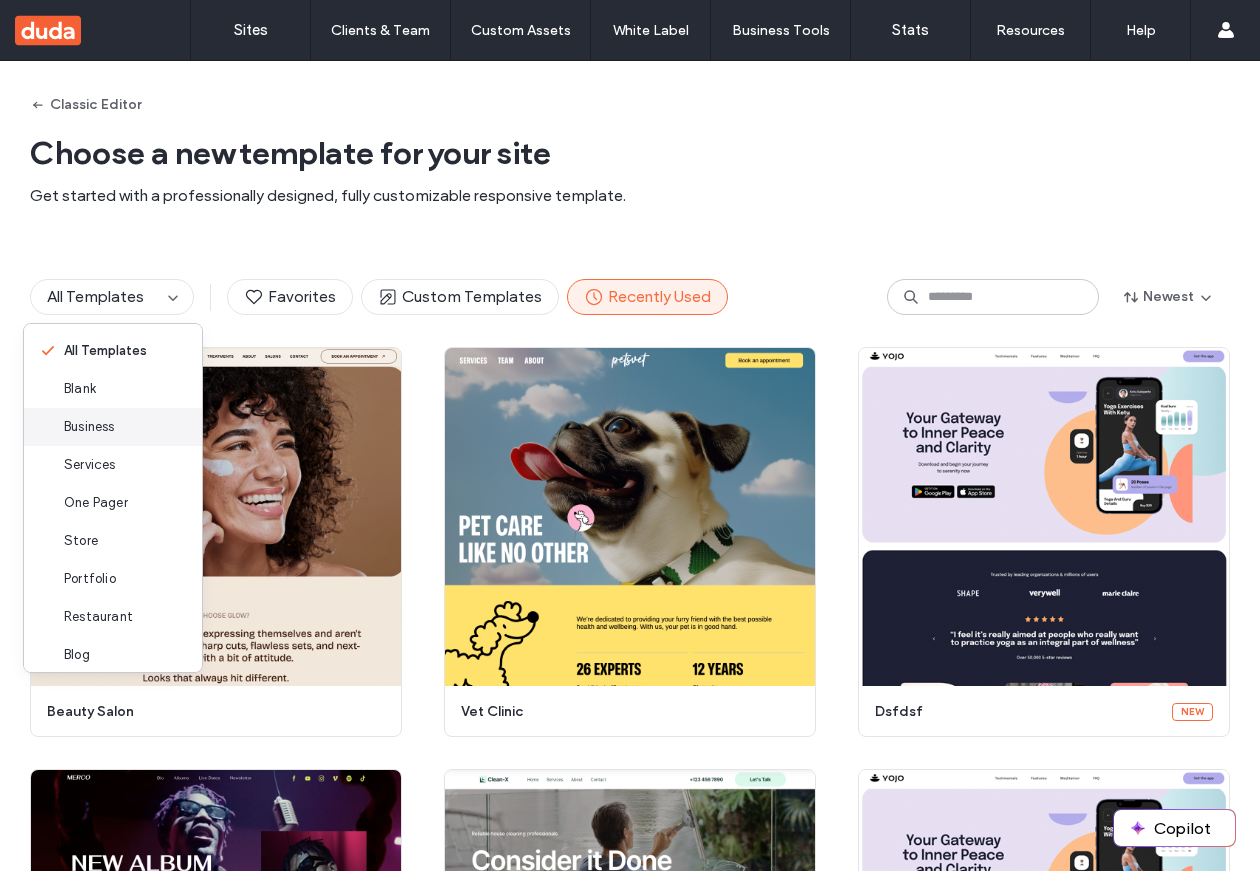 scroll, scrollTop: 200, scrollLeft: 0, axis: vertical 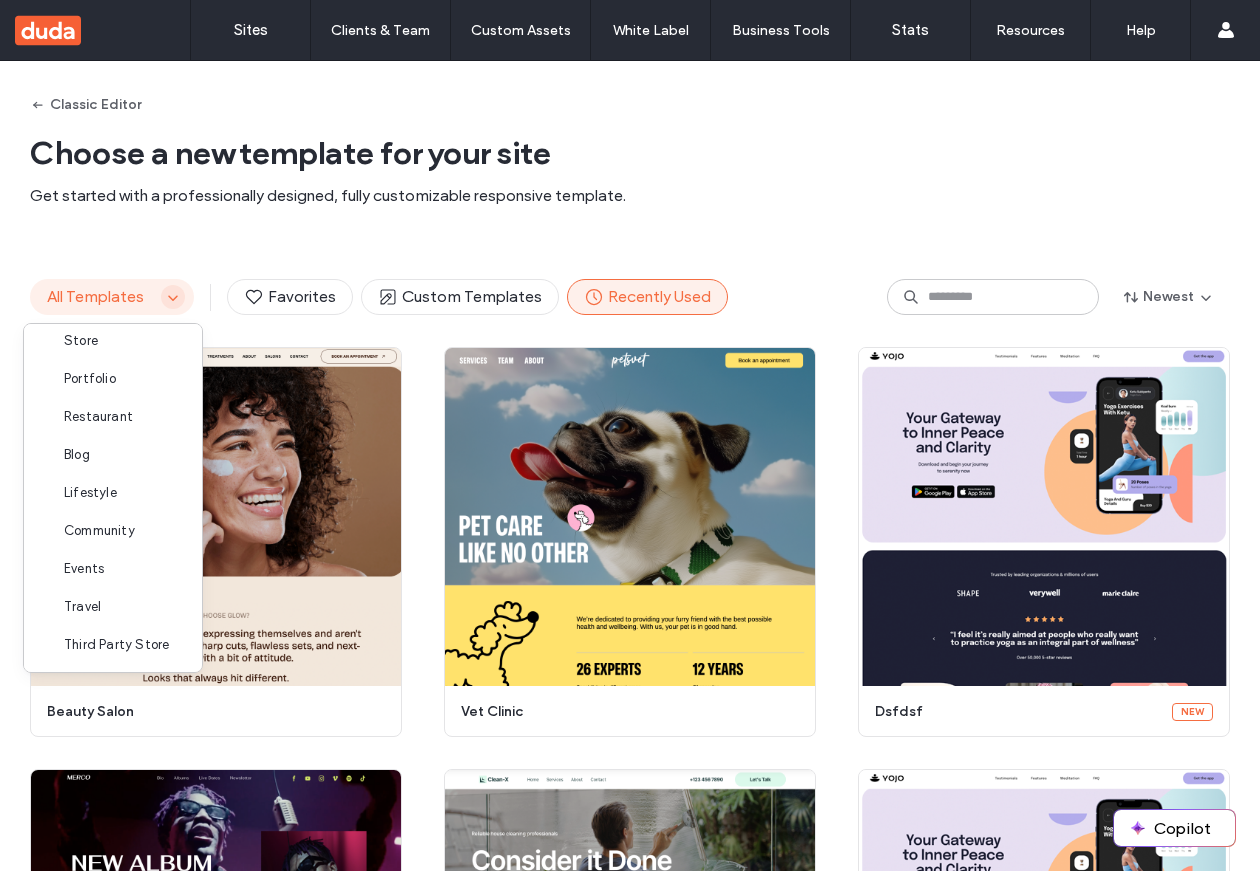 click at bounding box center [173, 297] 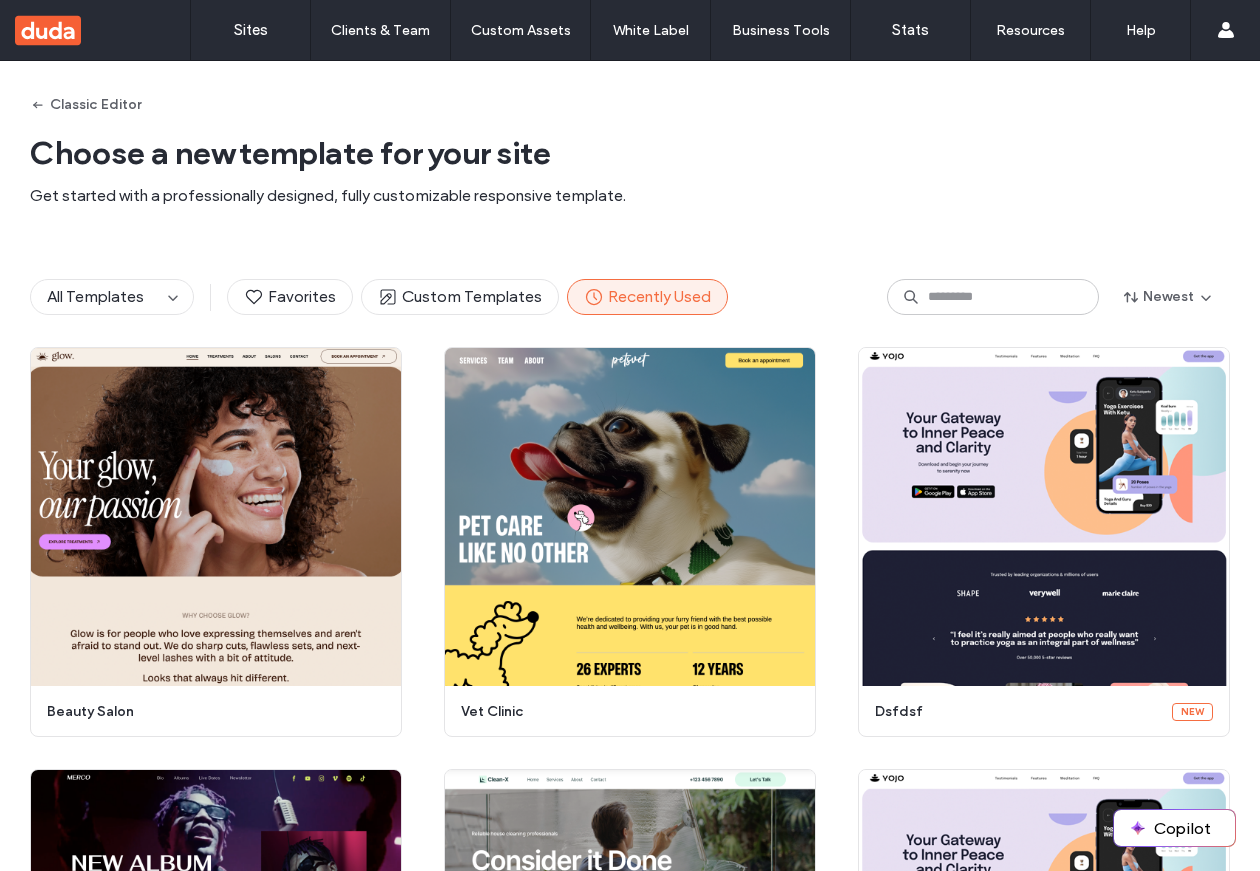 click on "Classic Editor Choose a new template for your site Get started with a professionally designed, fully customizable responsive template." at bounding box center (630, 154) 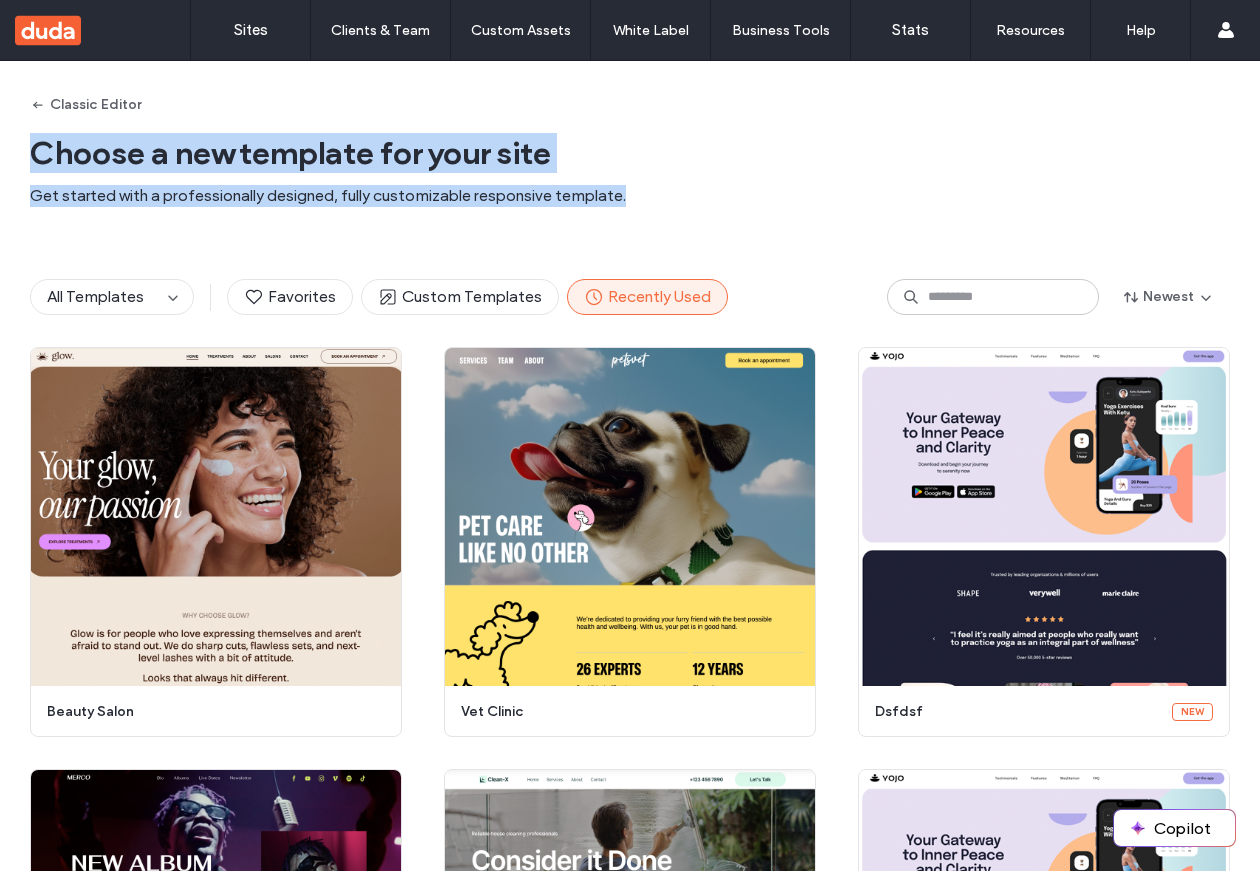 drag, startPoint x: 646, startPoint y: 193, endPoint x: 2, endPoint y: 135, distance: 646.6065 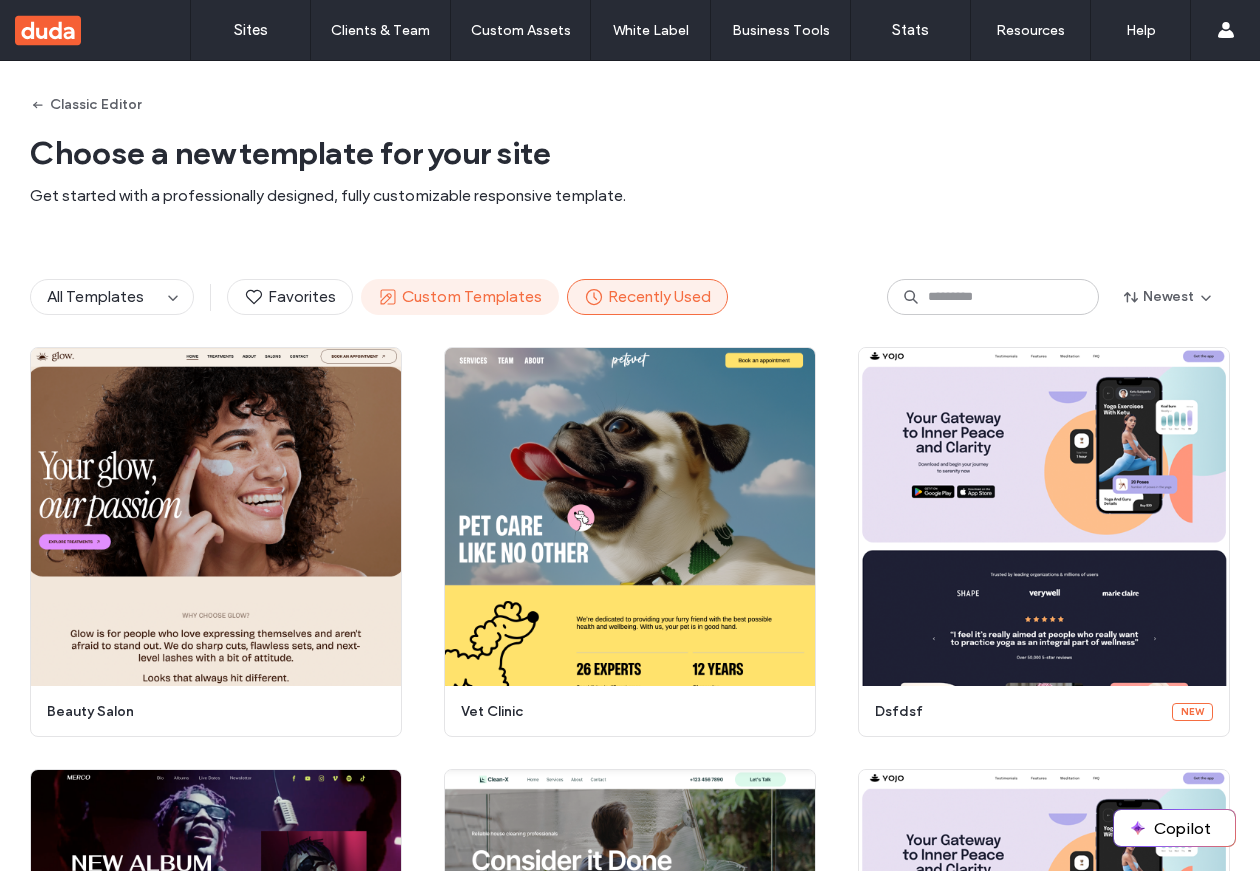 click on "Custom Templates" at bounding box center [460, 297] 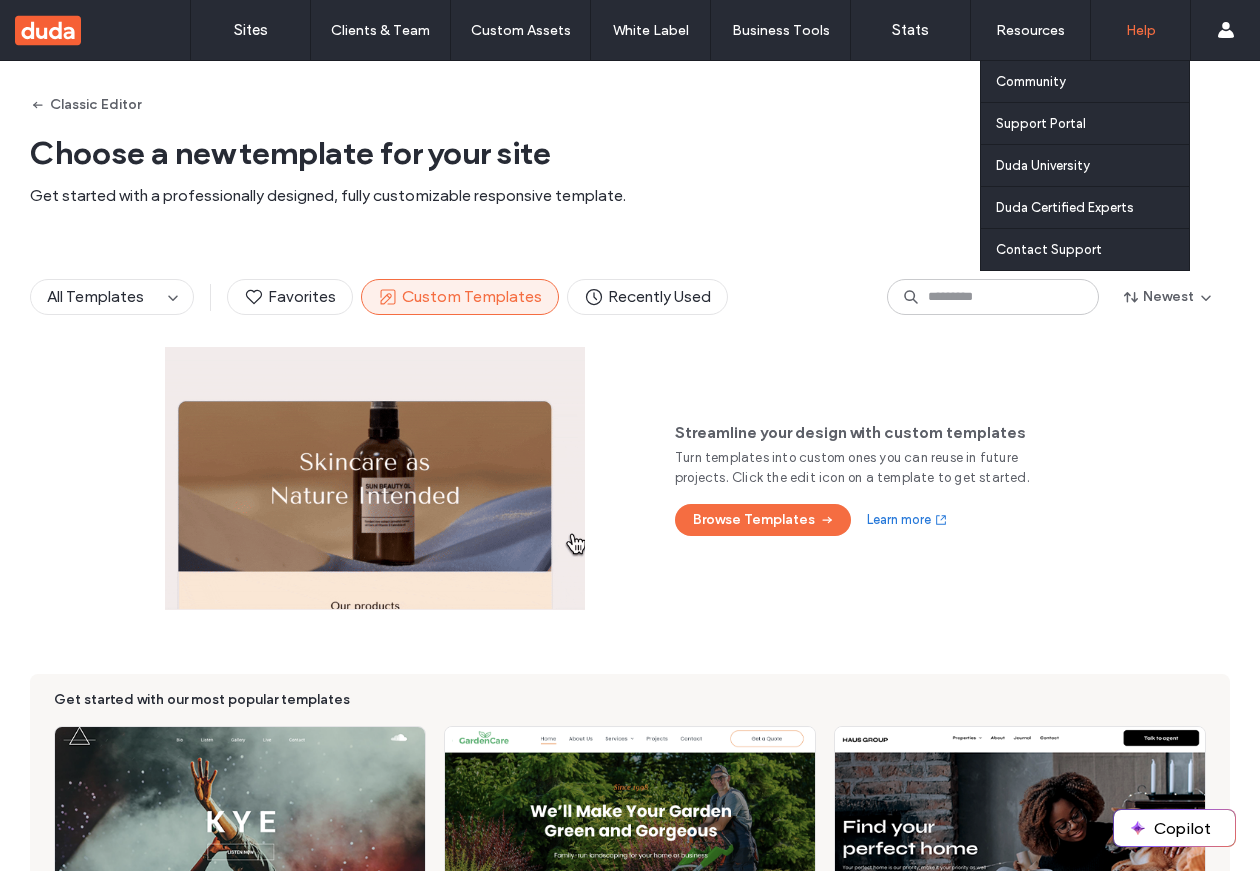 type 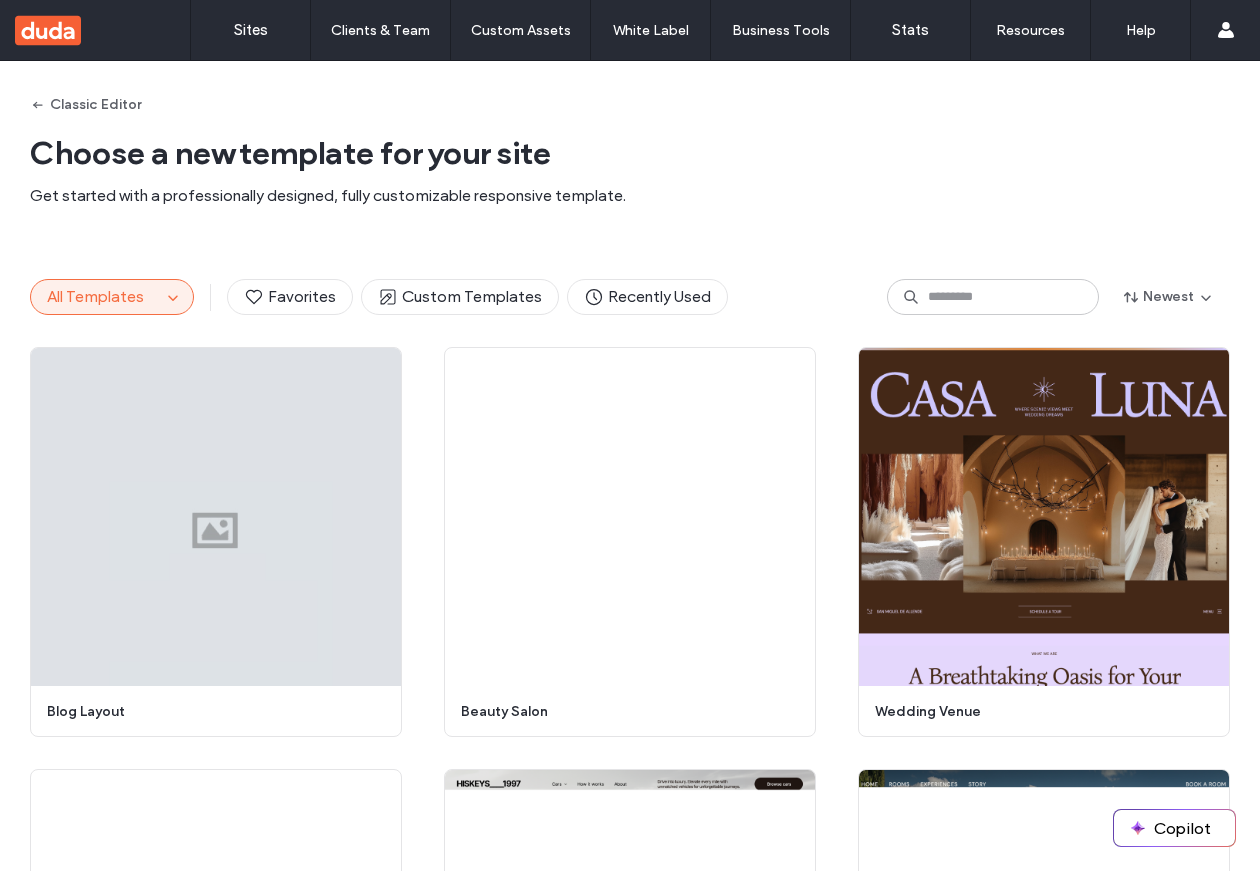 scroll, scrollTop: 0, scrollLeft: 0, axis: both 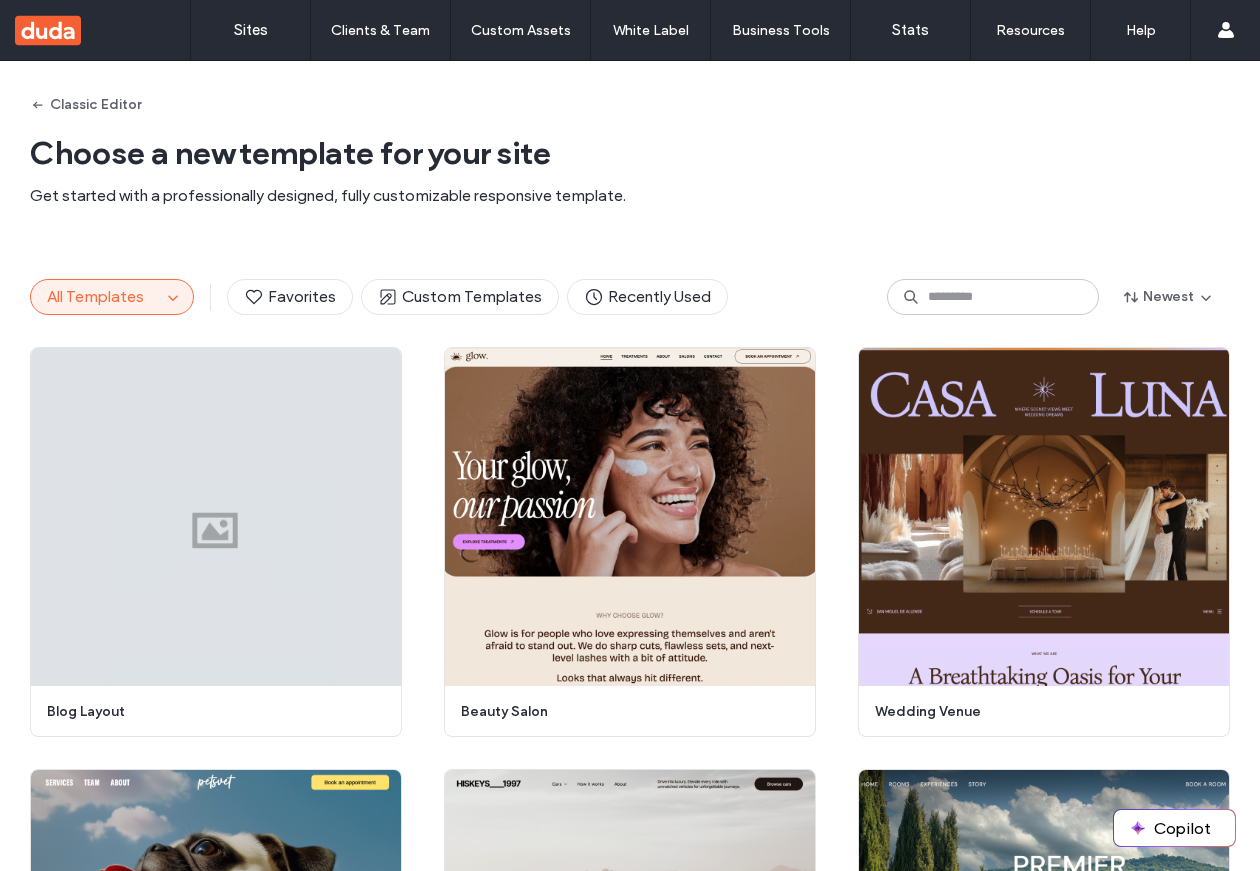 click on "Custom Templates" at bounding box center [460, 297] 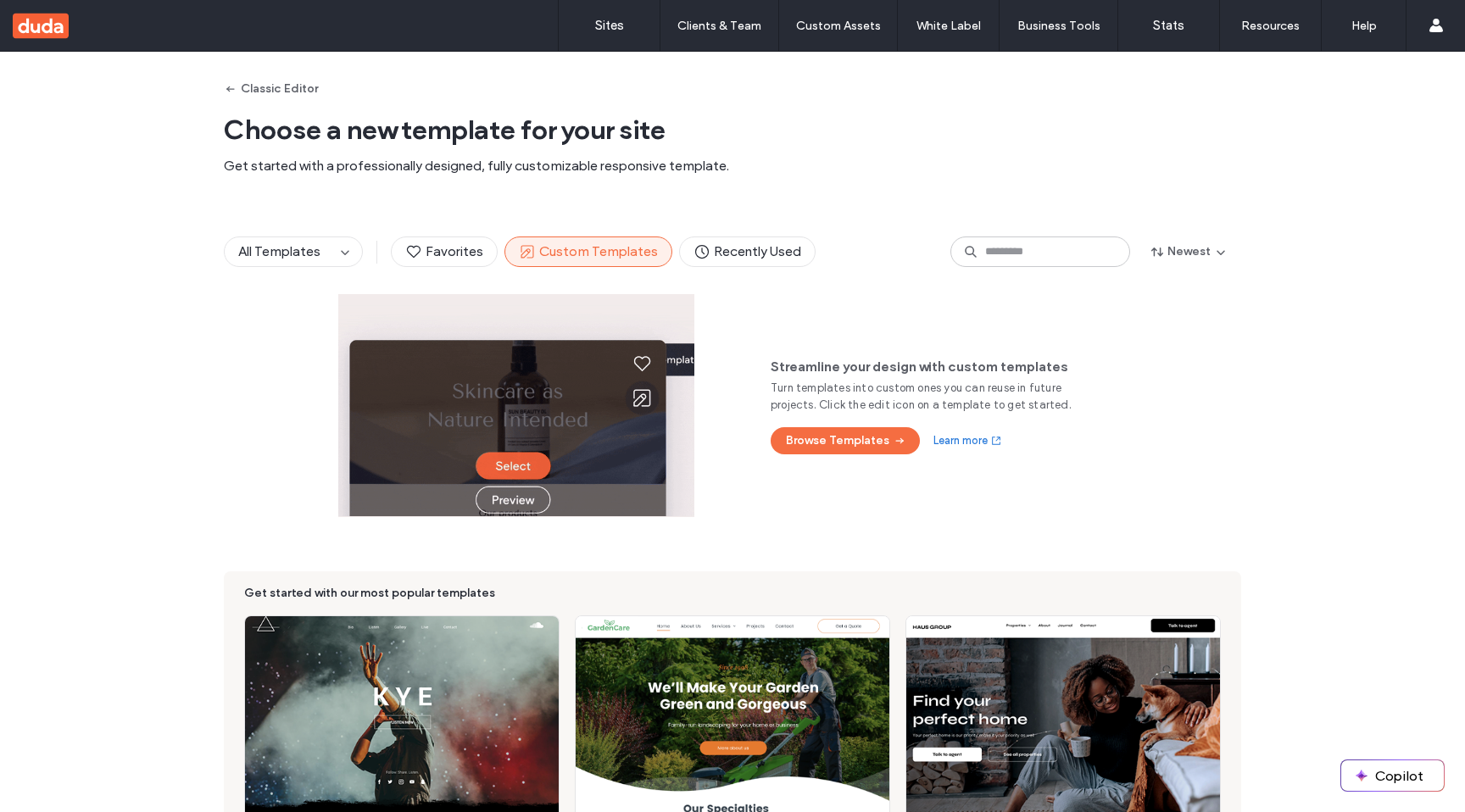 type 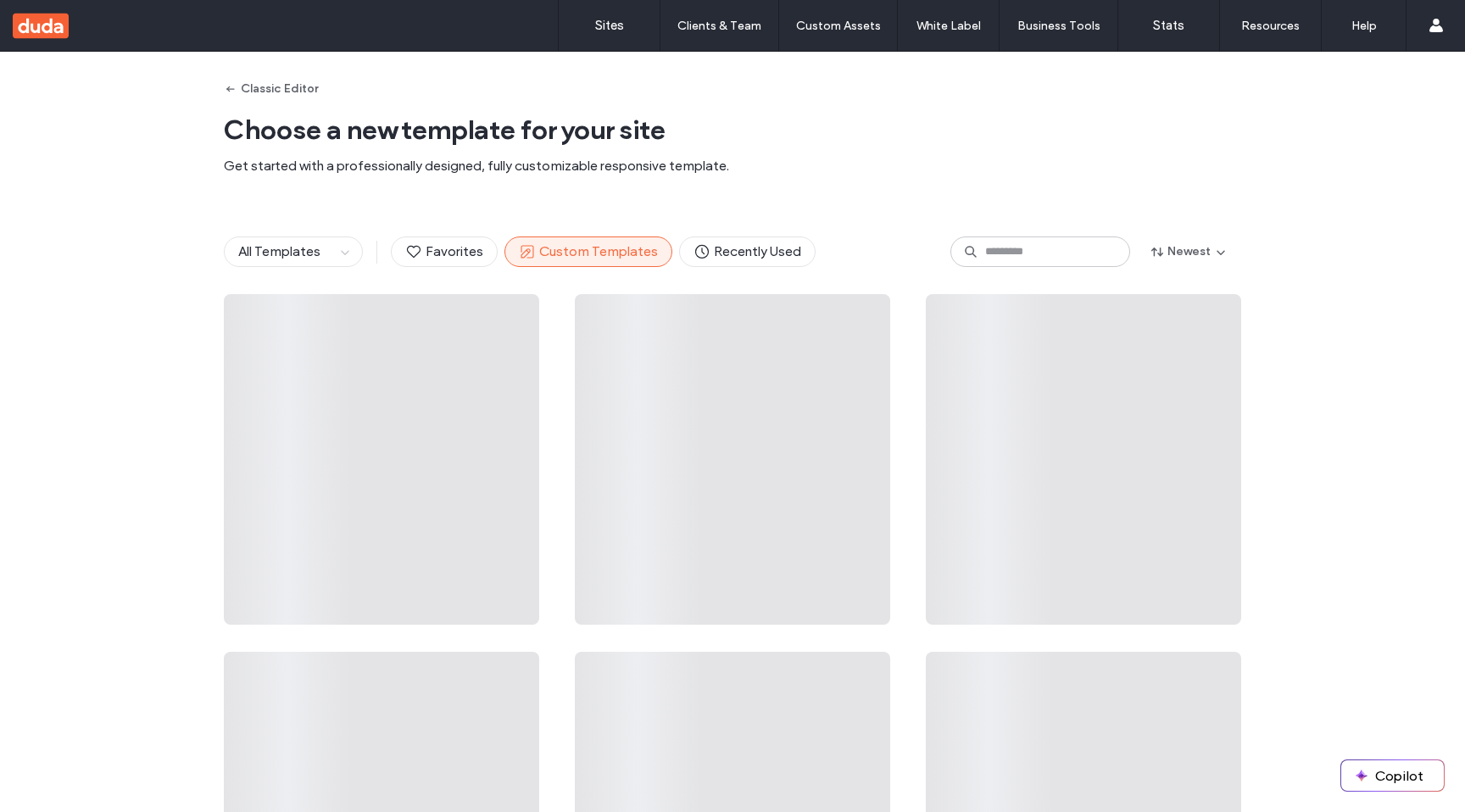 scroll, scrollTop: 0, scrollLeft: 0, axis: both 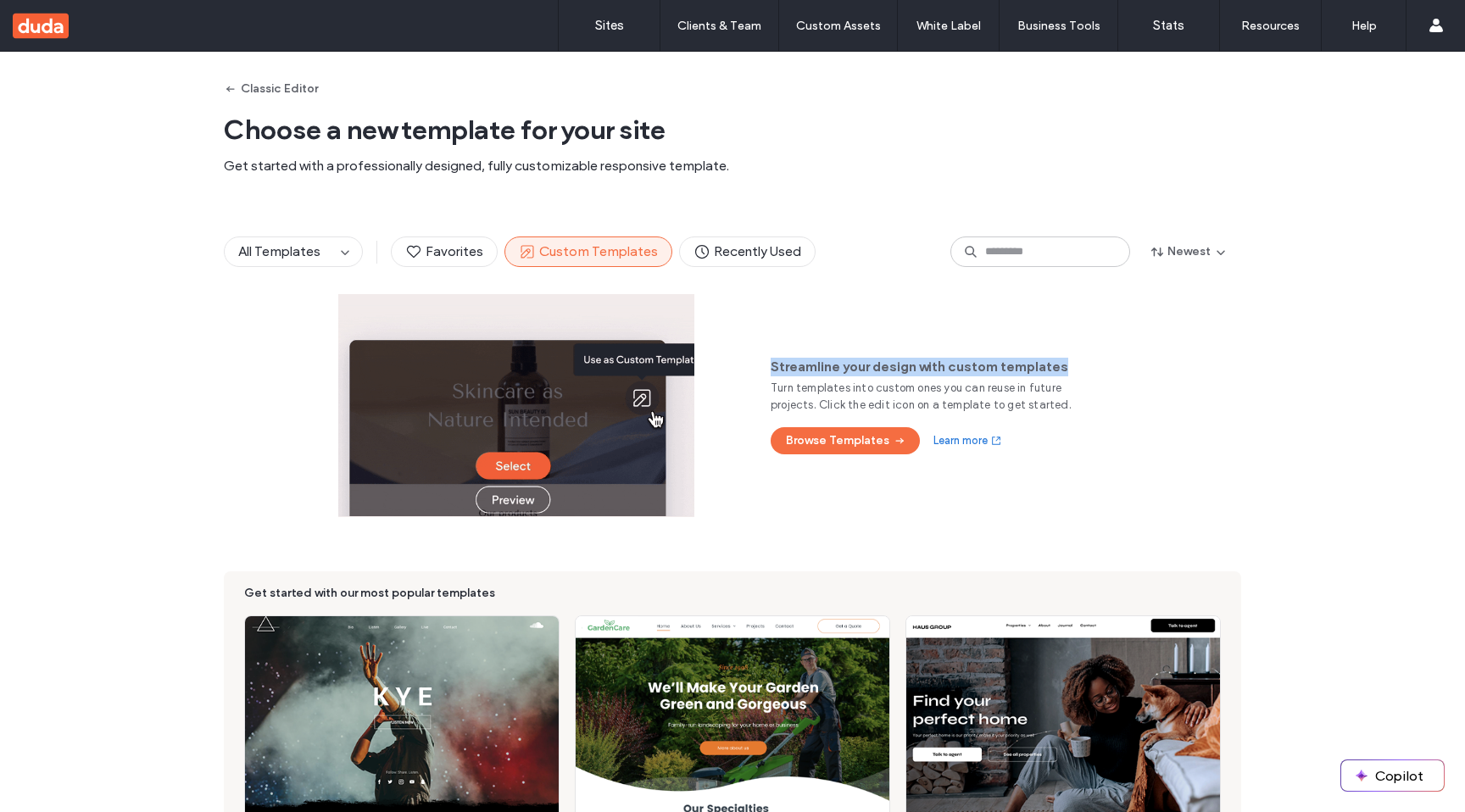 drag, startPoint x: 766, startPoint y: 369, endPoint x: 1067, endPoint y: 366, distance: 301.01495 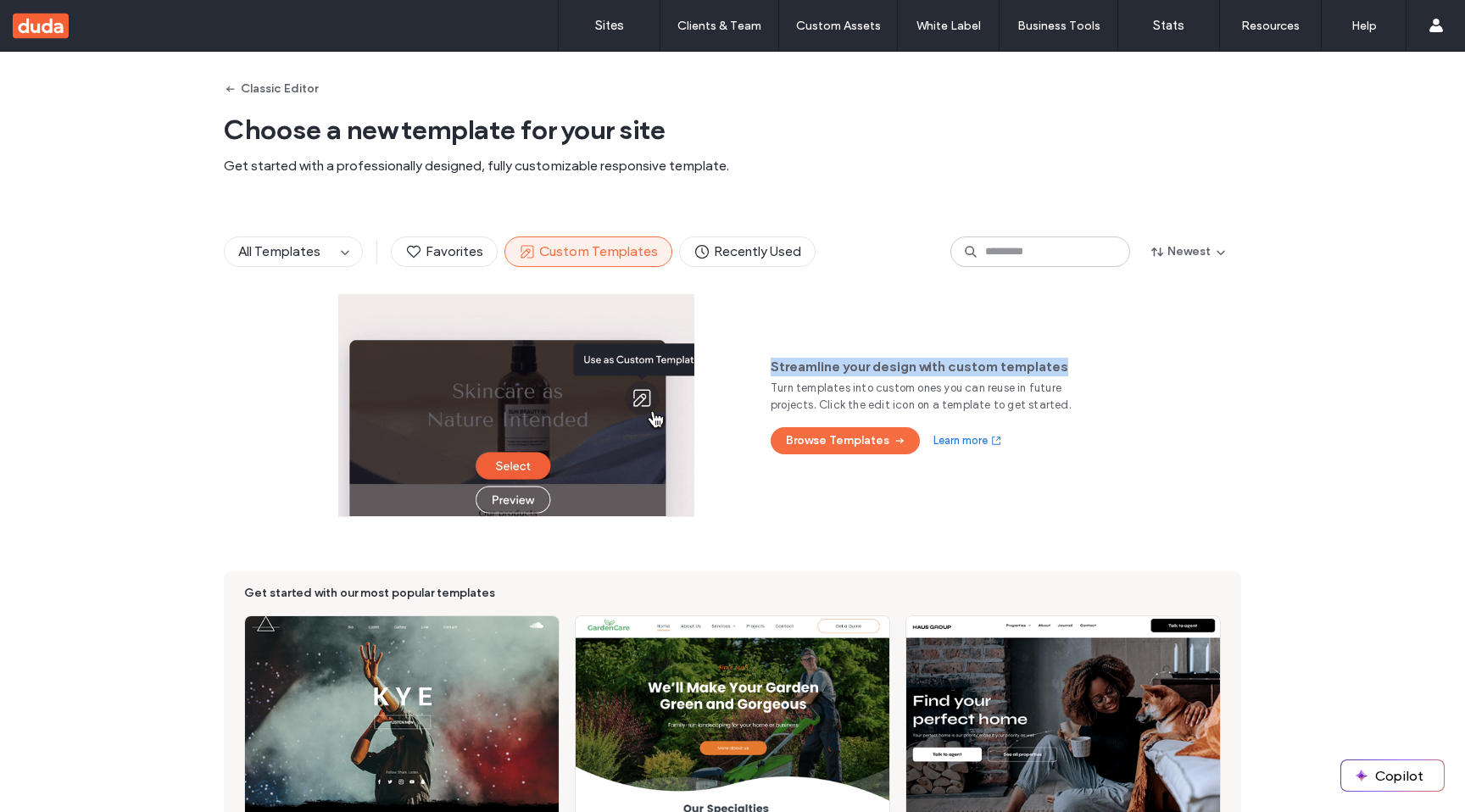 click on "Streamline your design with custom templates" at bounding box center [949, 367] 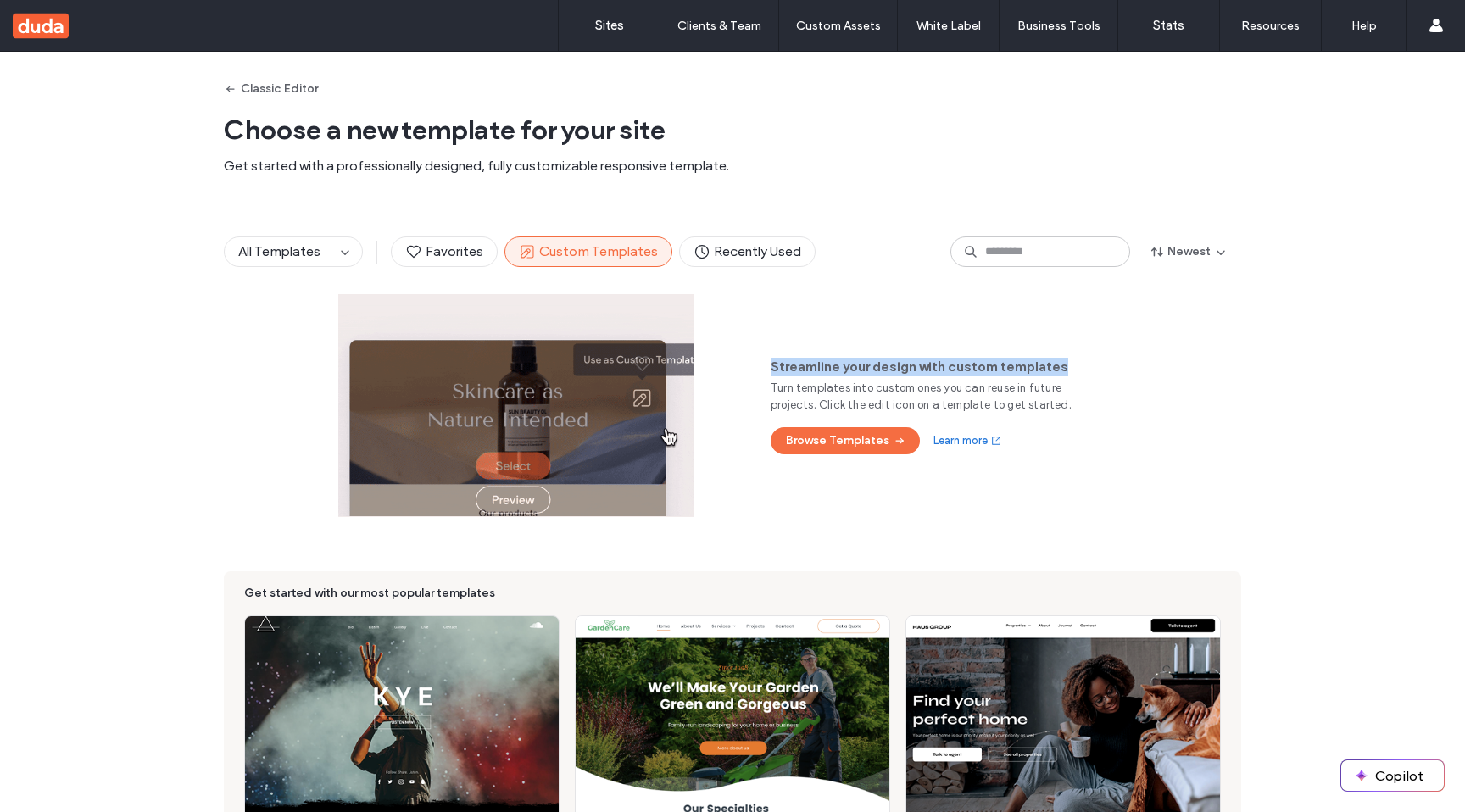 copy on "Streamline your design with custom templates" 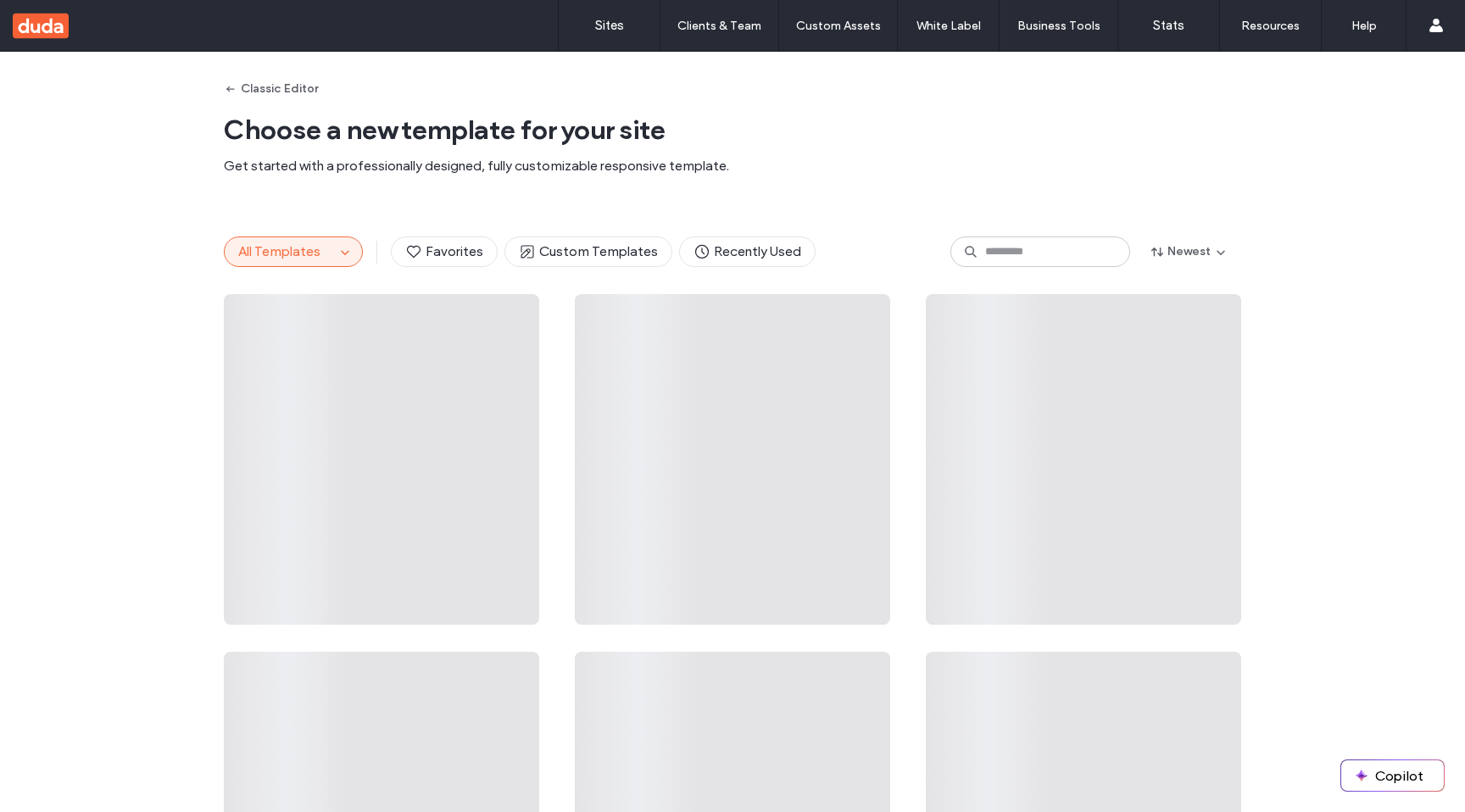 scroll, scrollTop: 0, scrollLeft: 0, axis: both 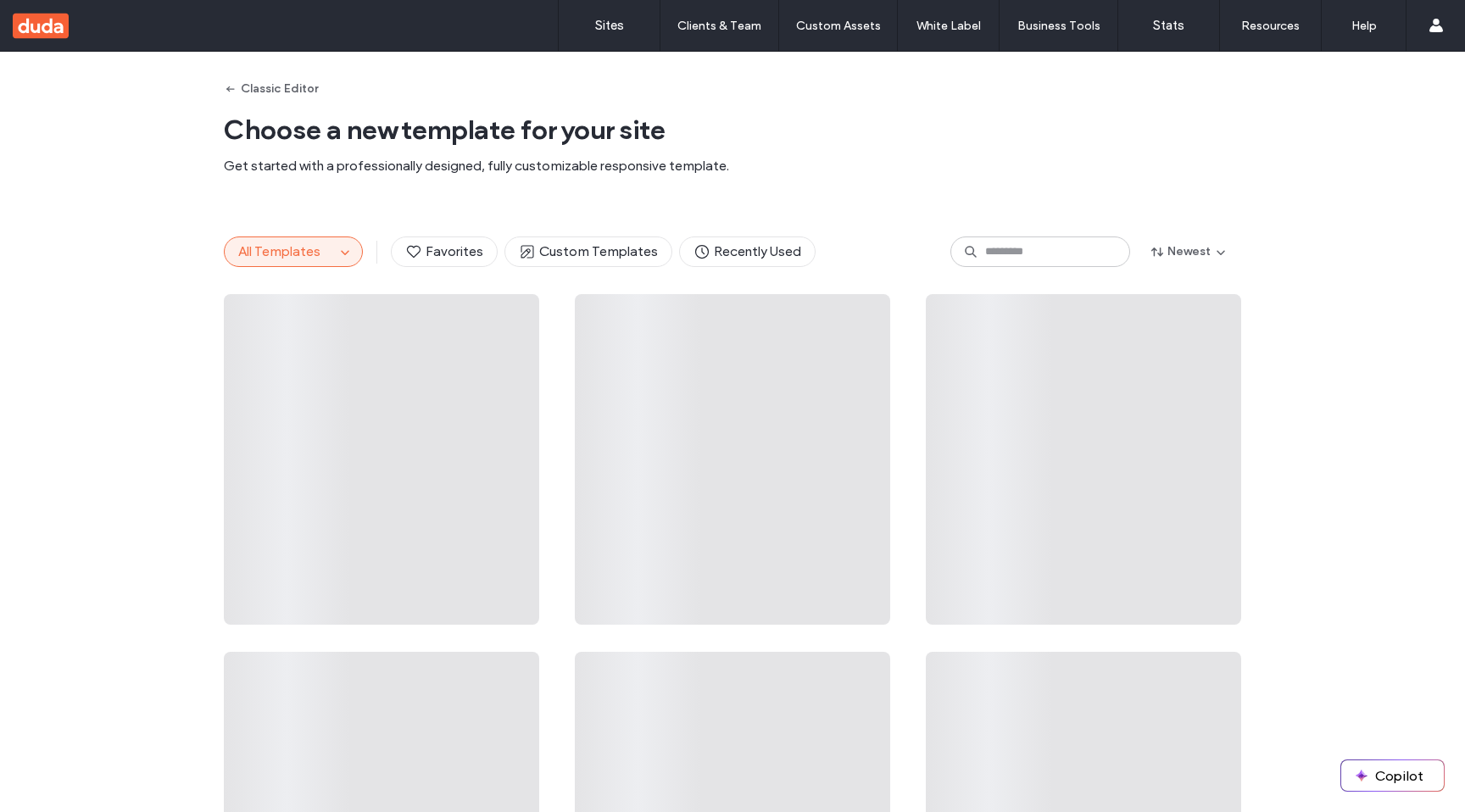 click on "Custom Templates" at bounding box center [588, 252] 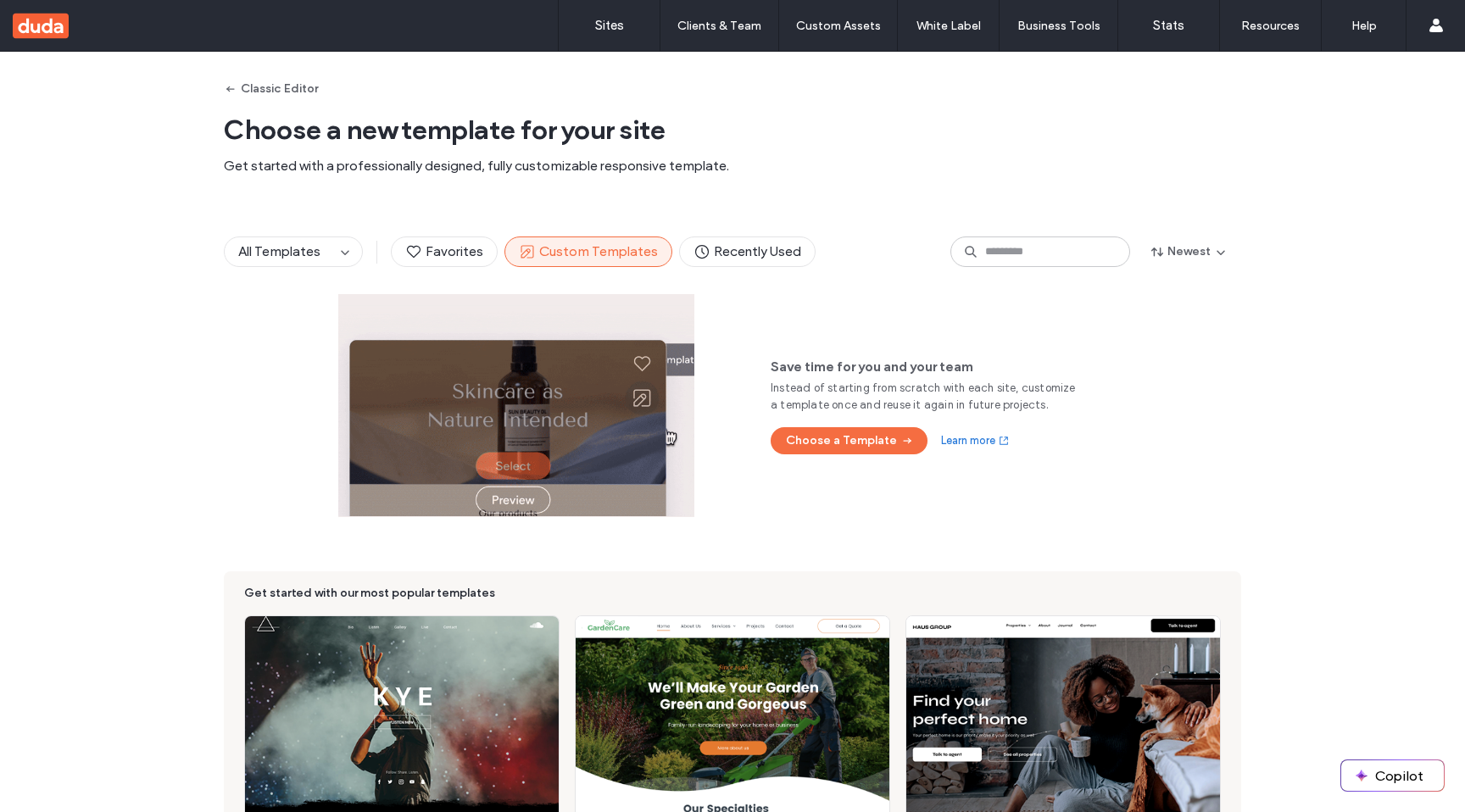 type 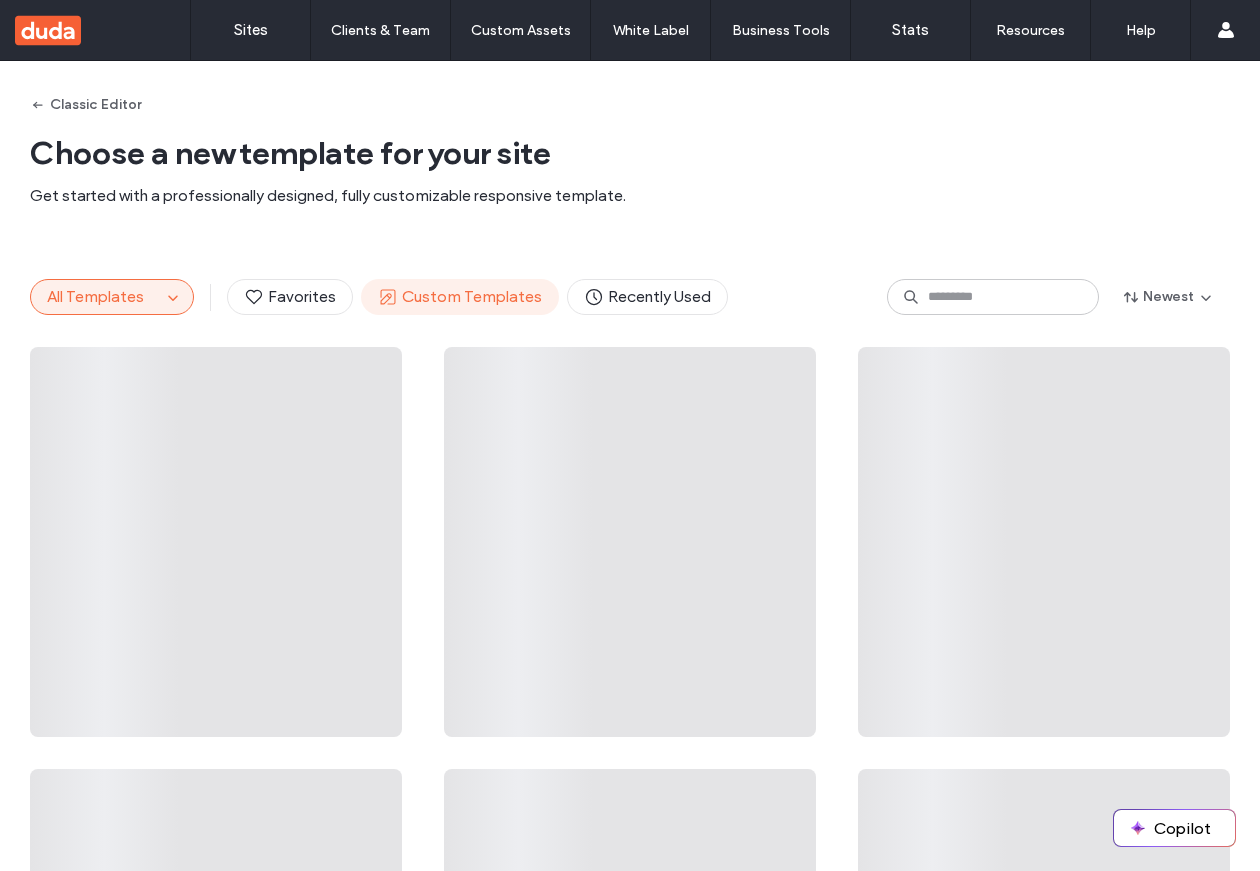 scroll, scrollTop: 0, scrollLeft: 0, axis: both 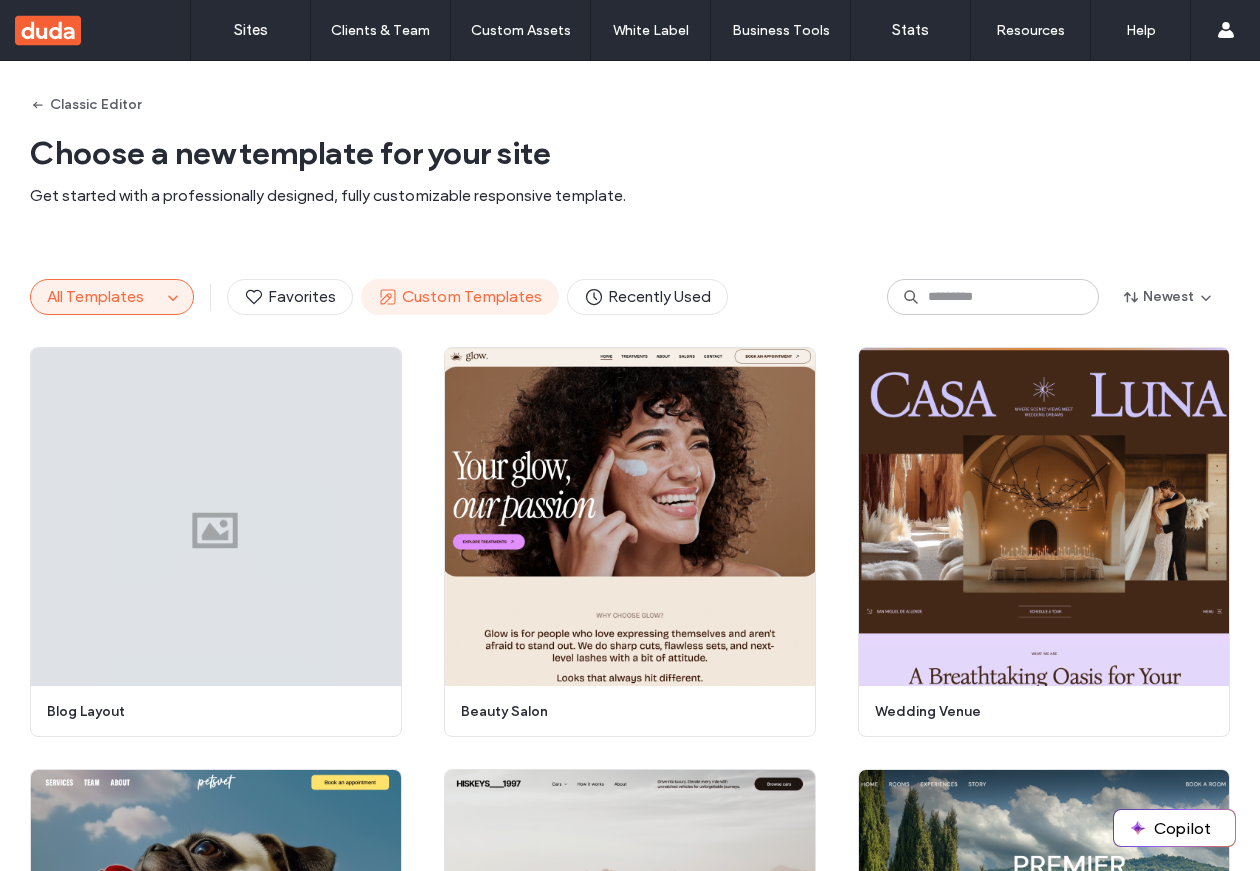click on "Custom Templates" at bounding box center [460, 297] 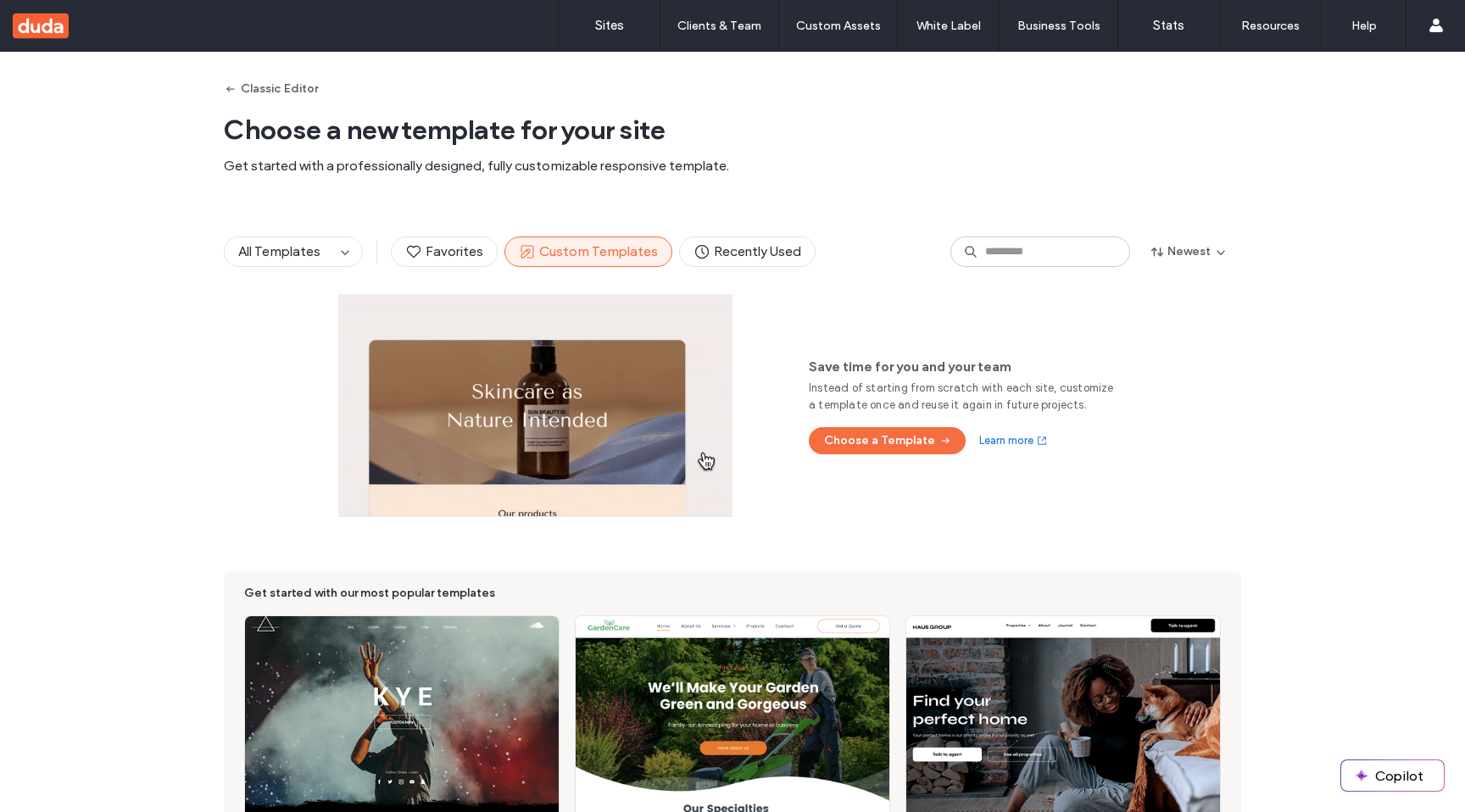 type 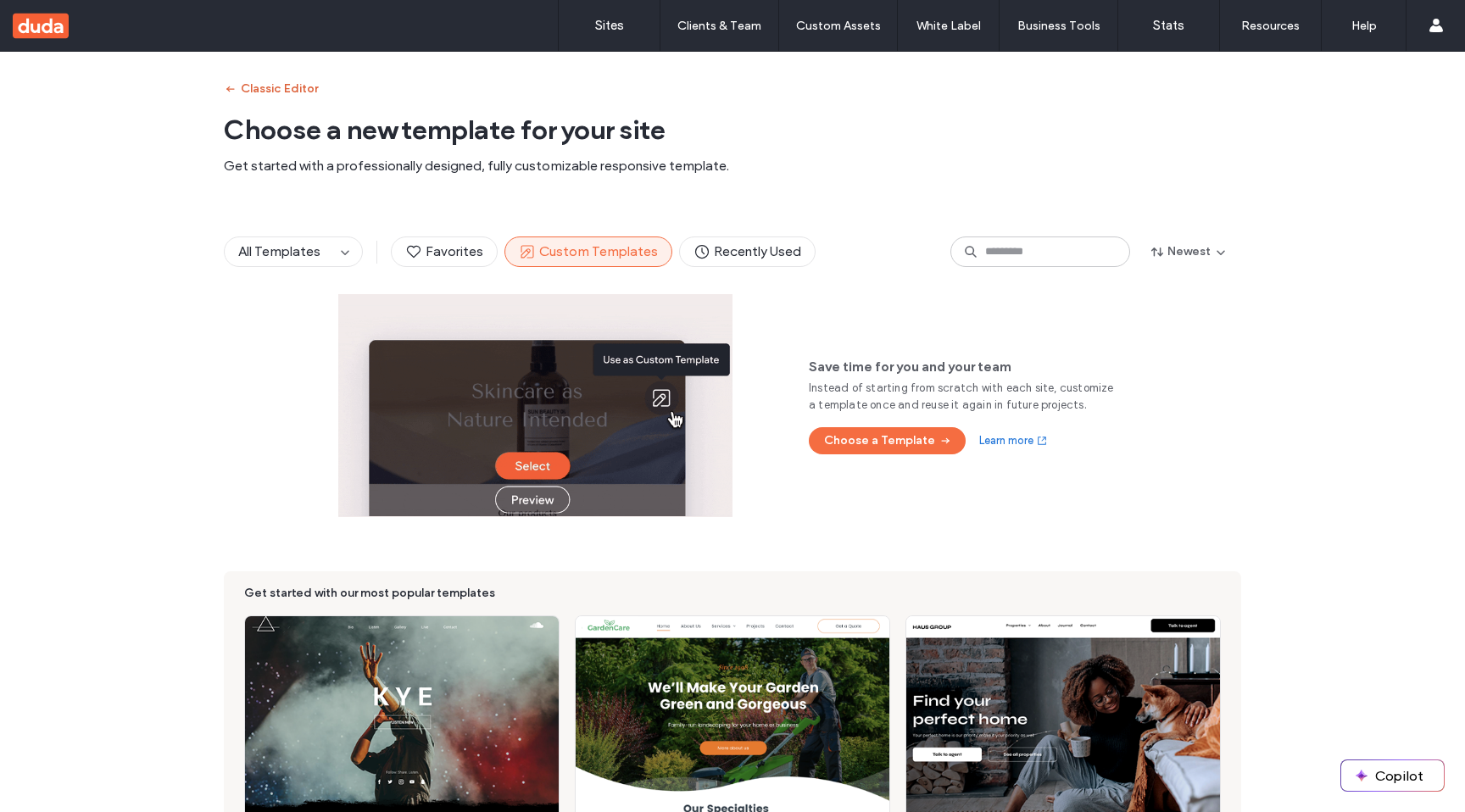 click on "Classic Editor" at bounding box center (270, 89) 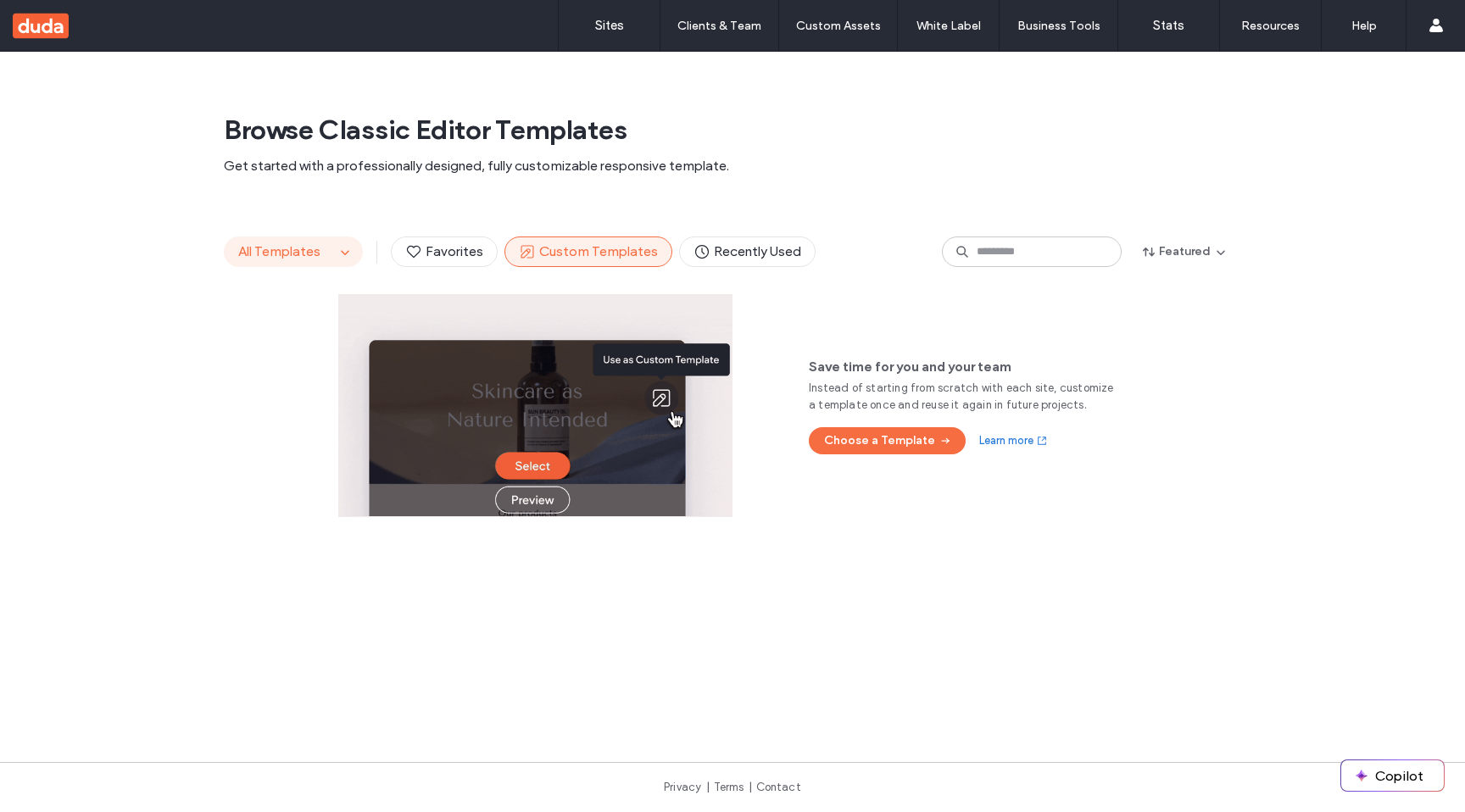 click on "All Templates" at bounding box center [280, 252] 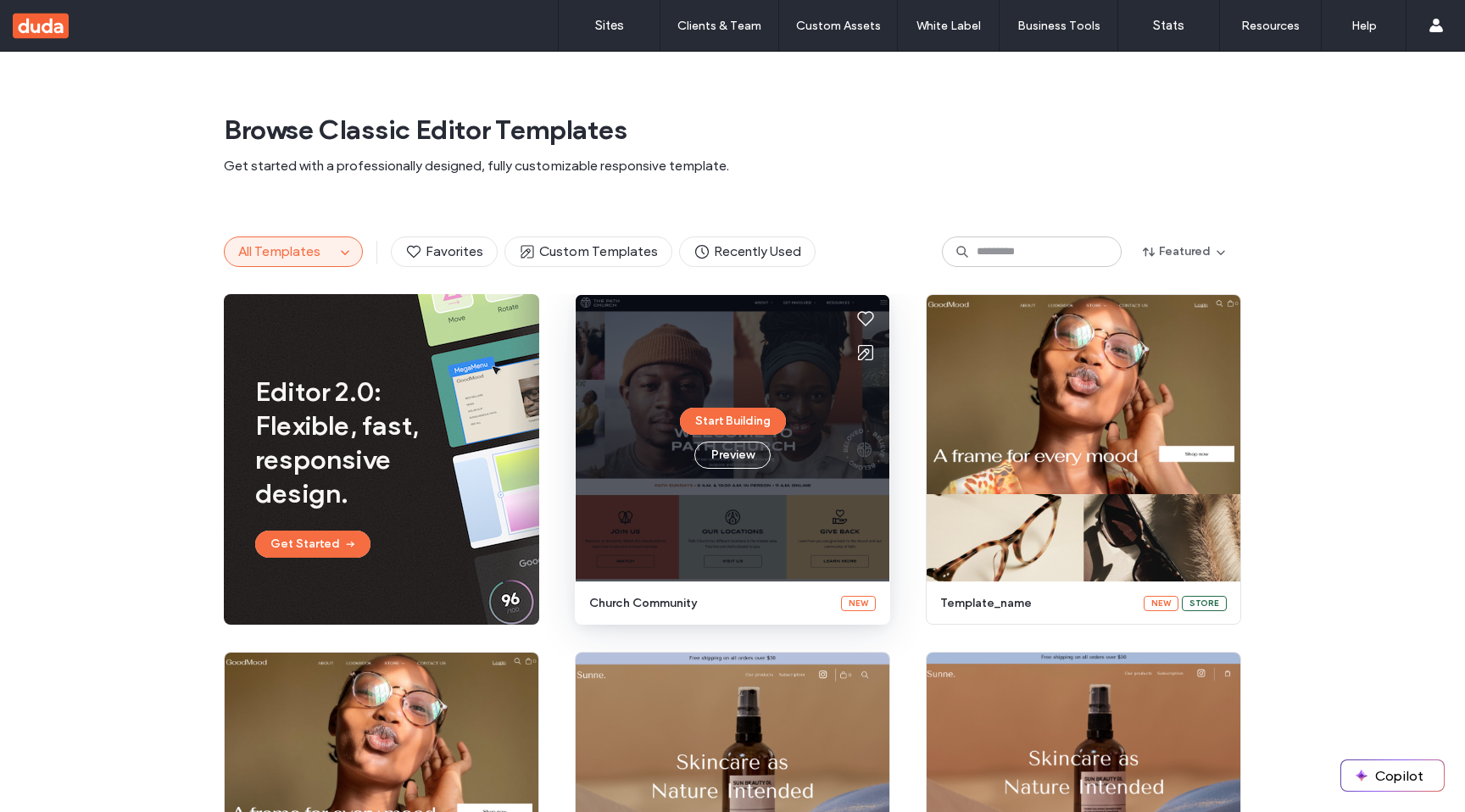type 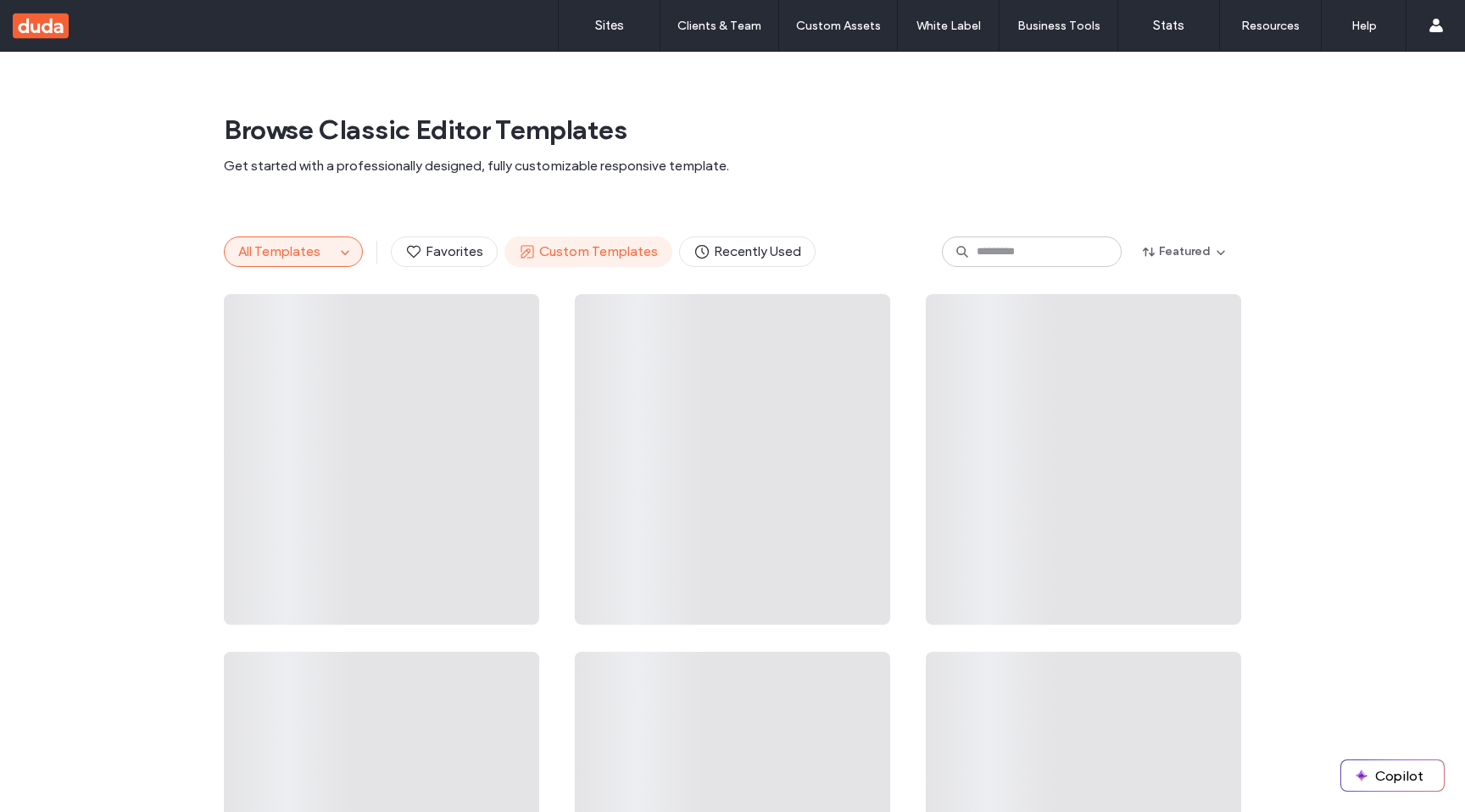 scroll, scrollTop: 0, scrollLeft: 0, axis: both 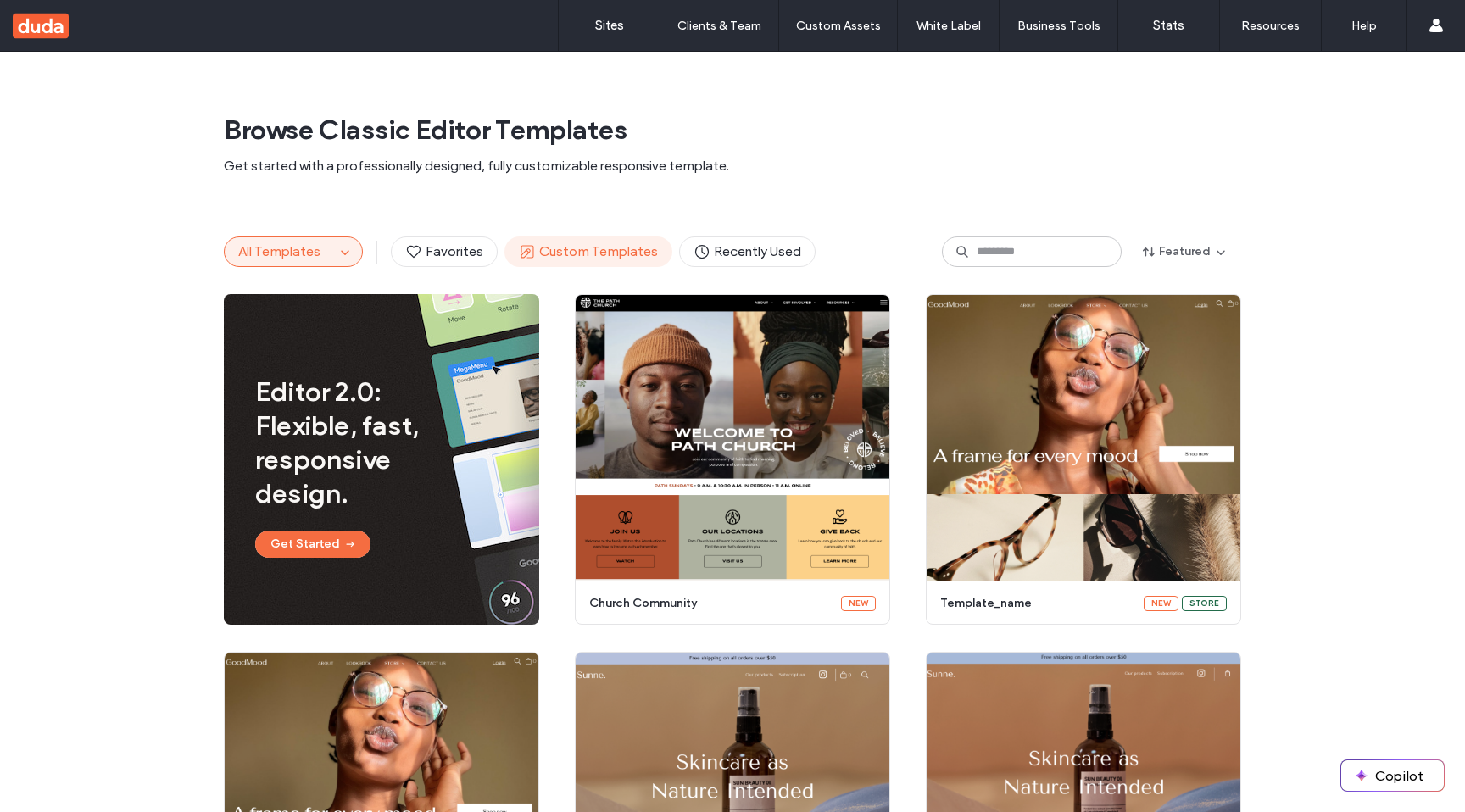 click on "Custom Templates" at bounding box center (588, 252) 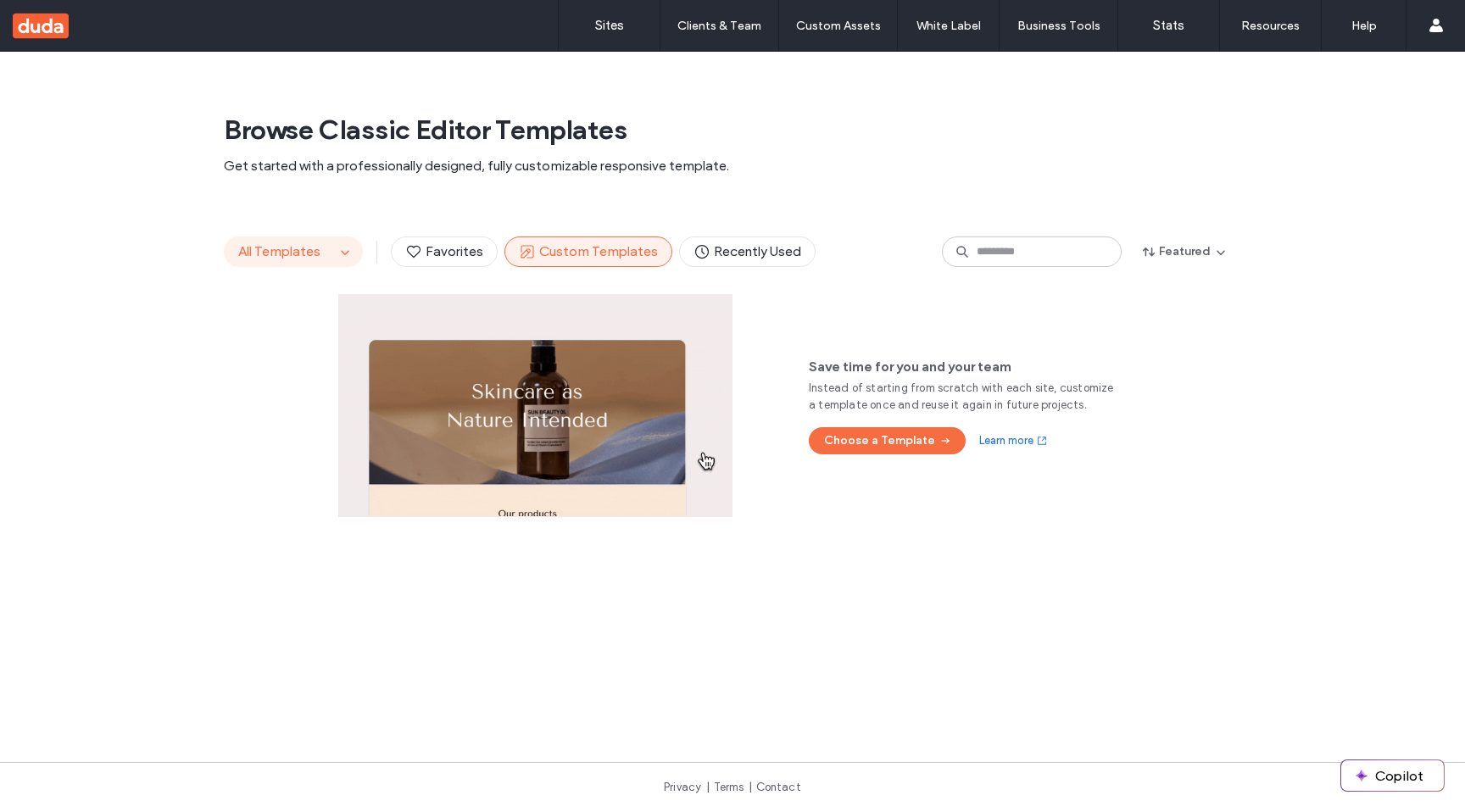 click on "All Templates" at bounding box center (279, 251) 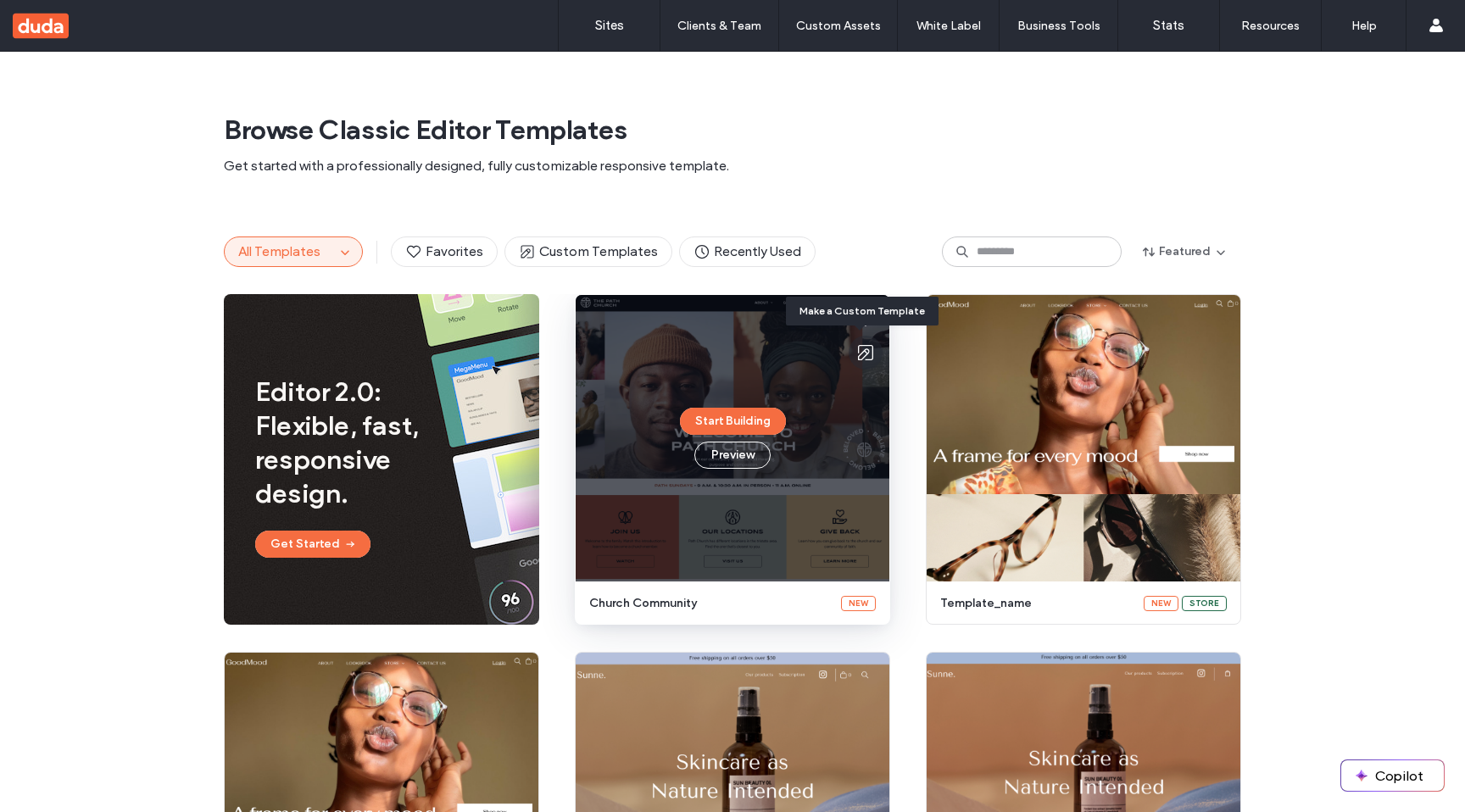 click 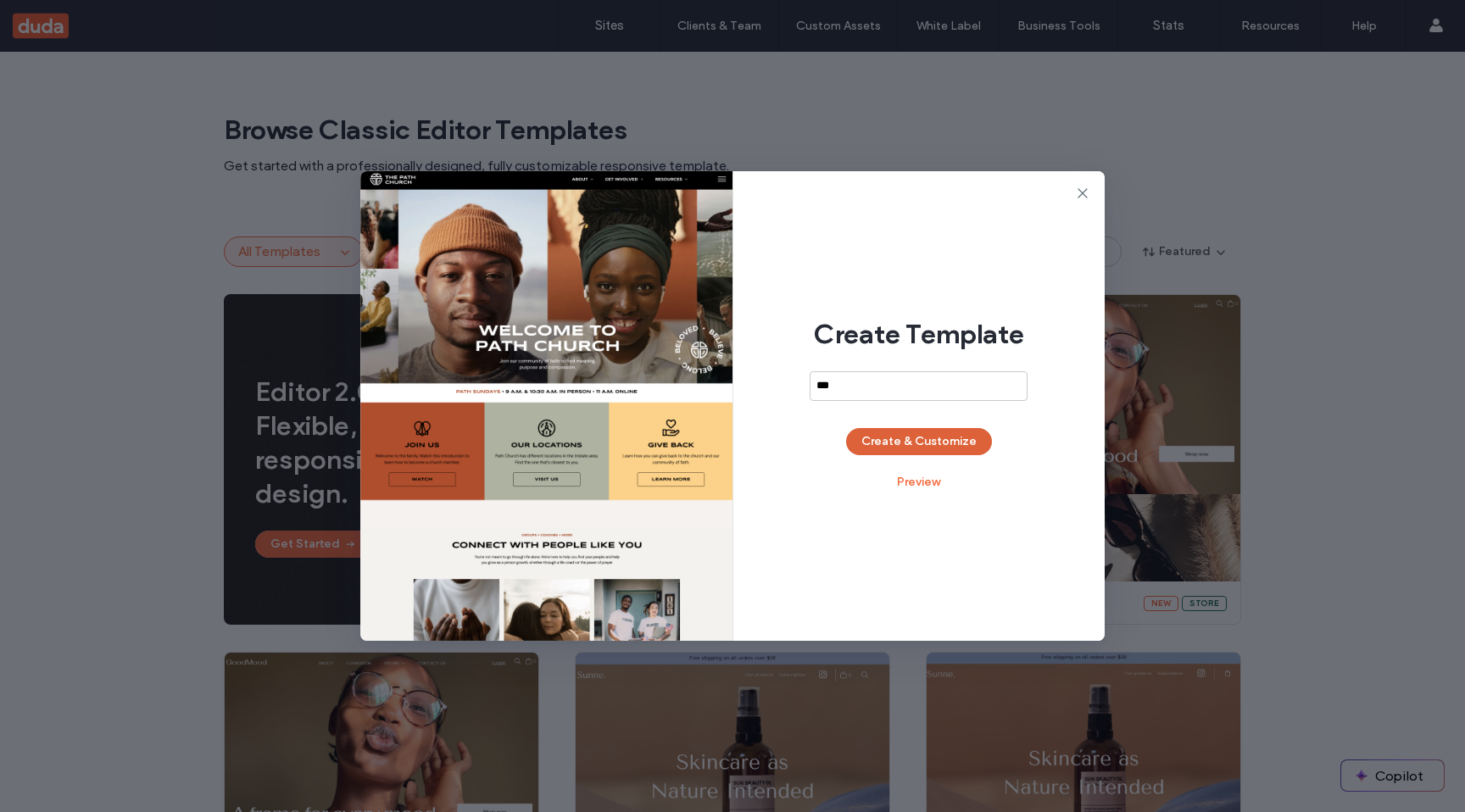 type on "***" 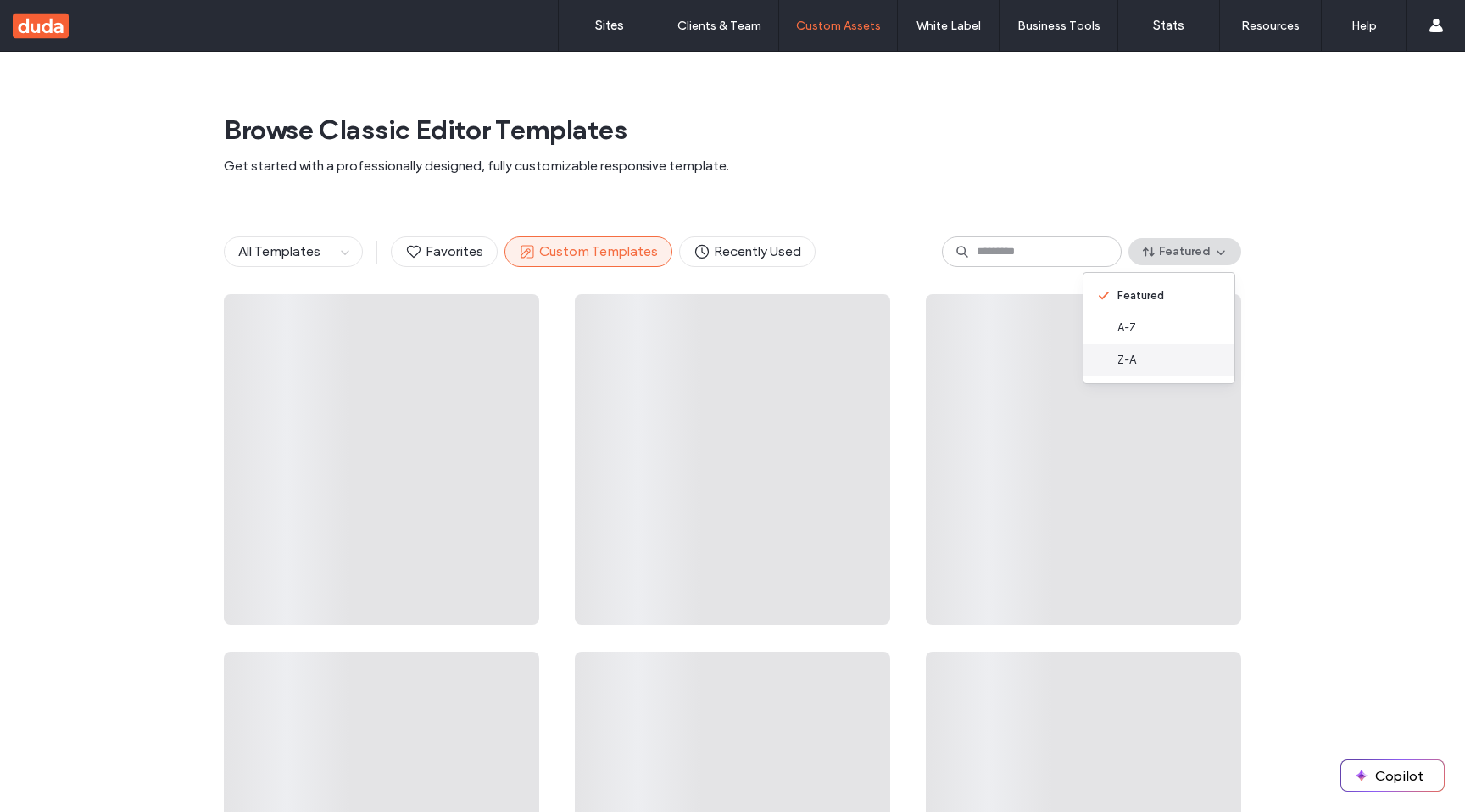 scroll, scrollTop: 0, scrollLeft: 0, axis: both 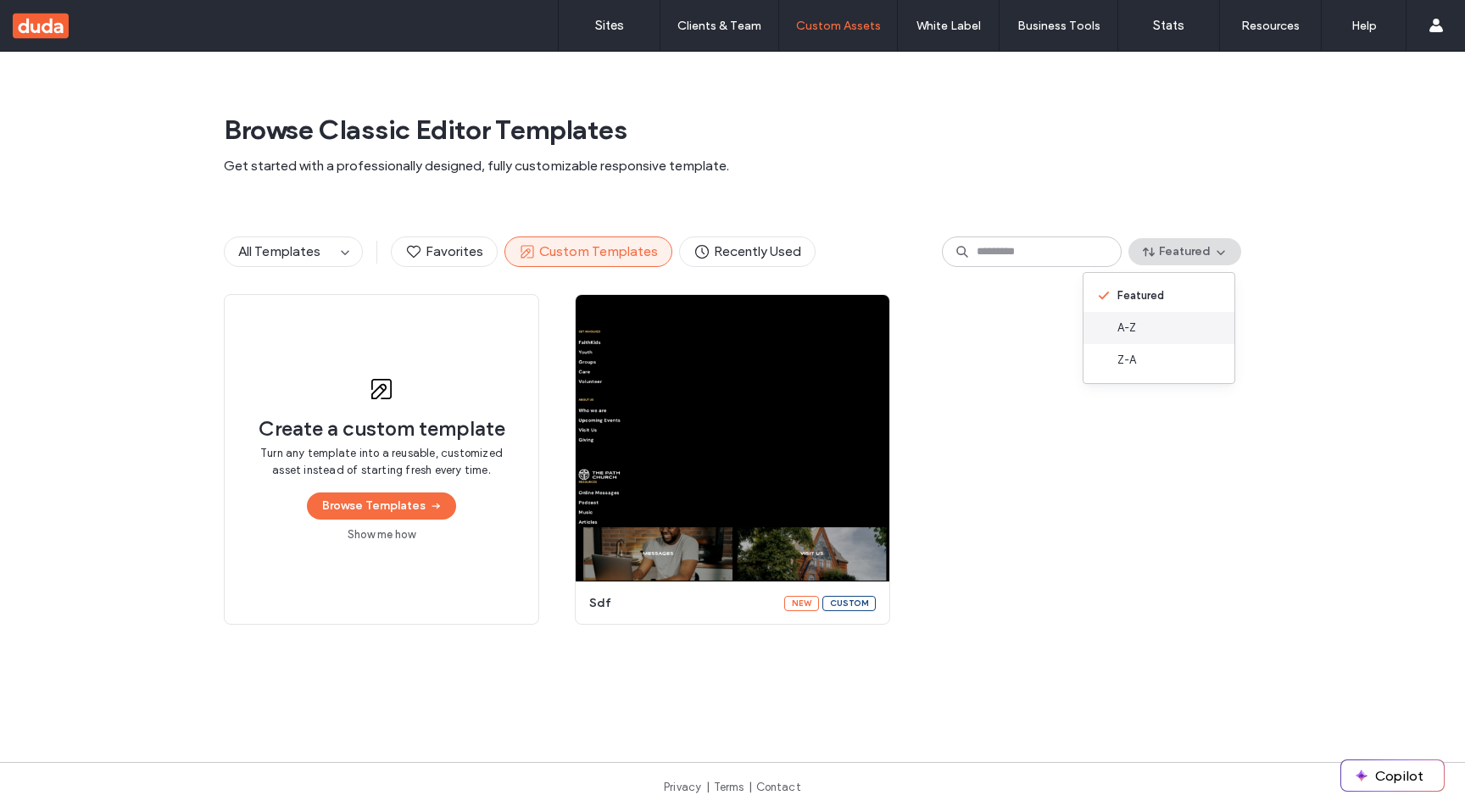 click on "A-Z" at bounding box center [1159, 328] 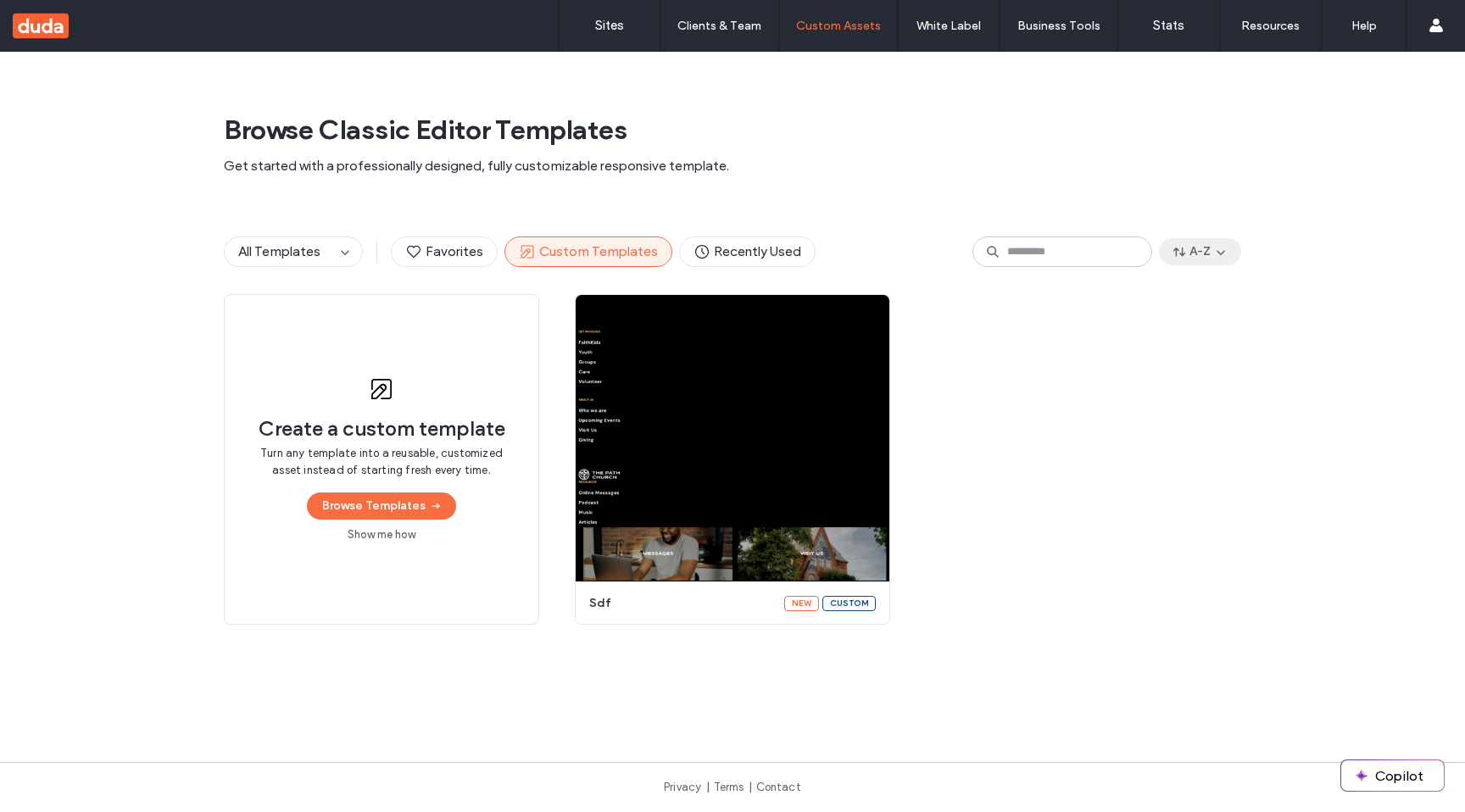 click on "A-Z" at bounding box center [1200, 252] 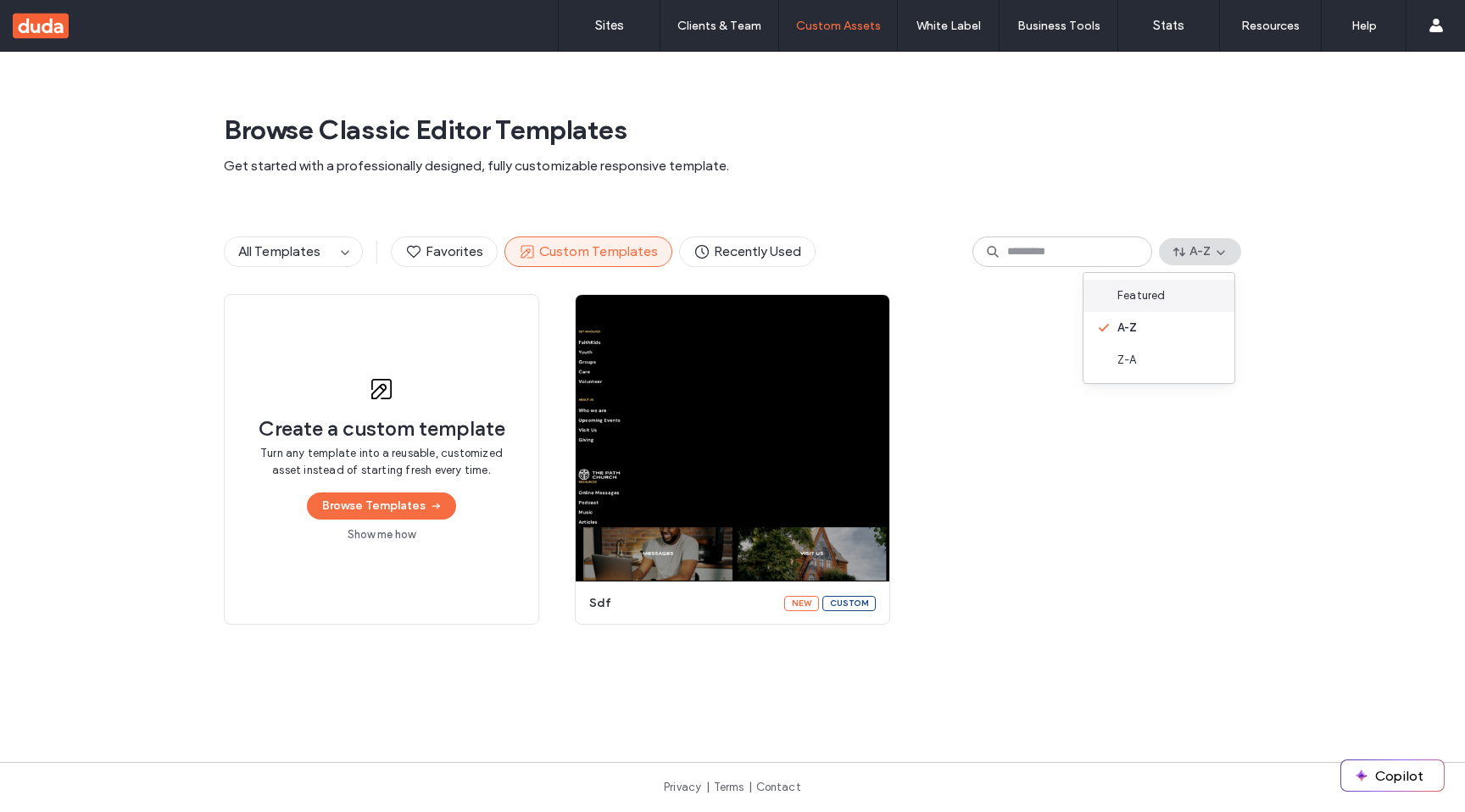 click on "Featured" at bounding box center [1159, 296] 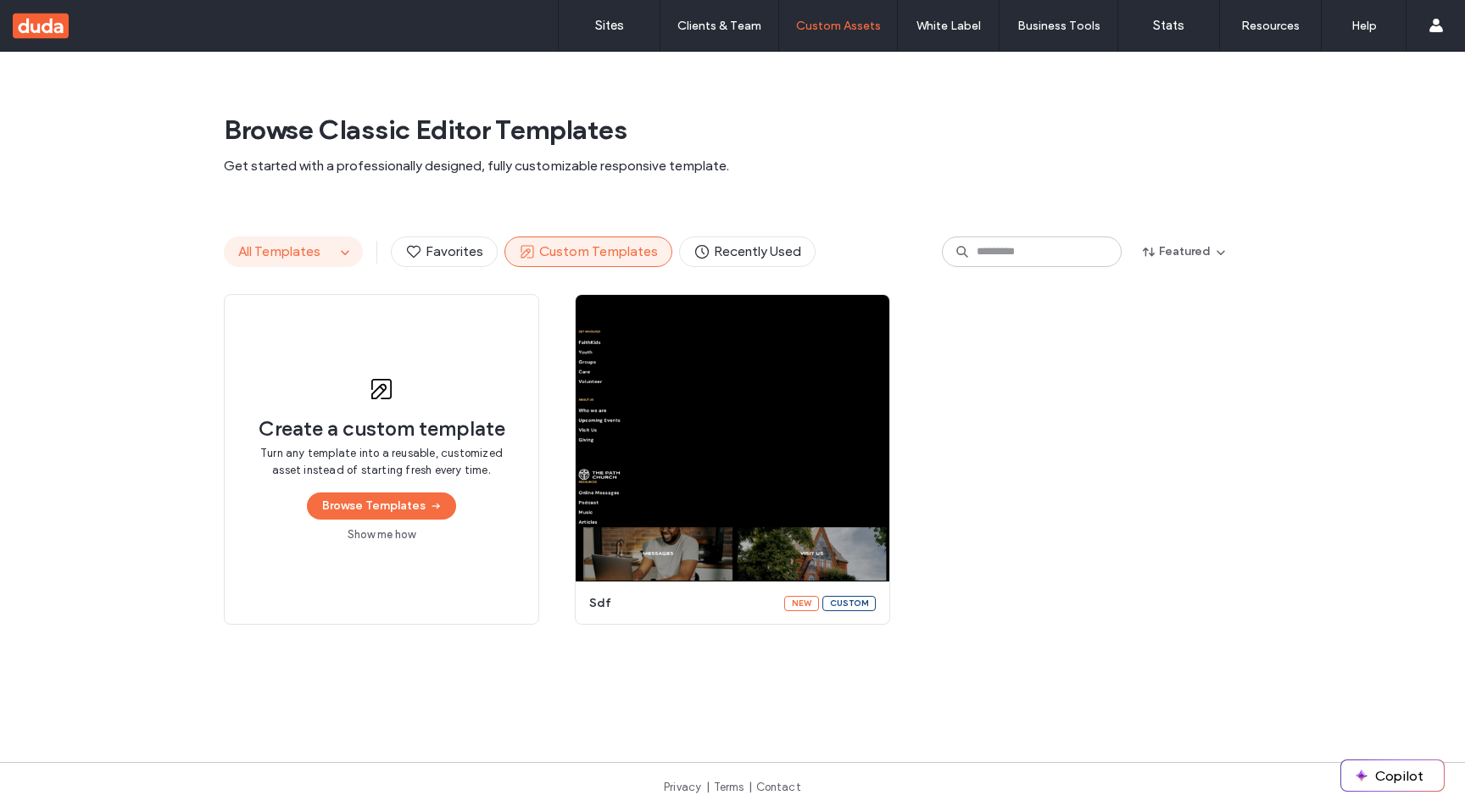 click on "All Templates" at bounding box center [279, 251] 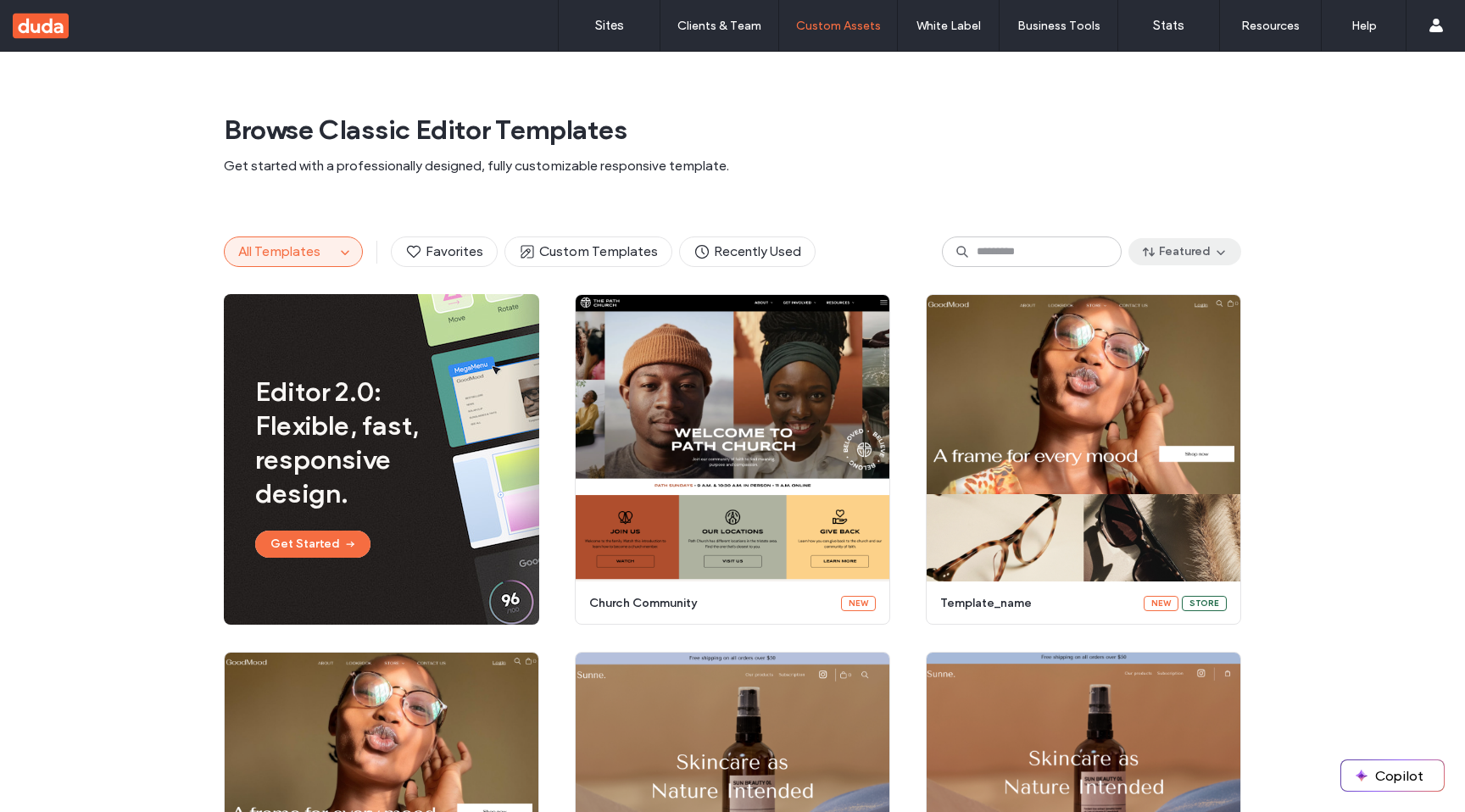 click on "Featured" at bounding box center [1184, 252] 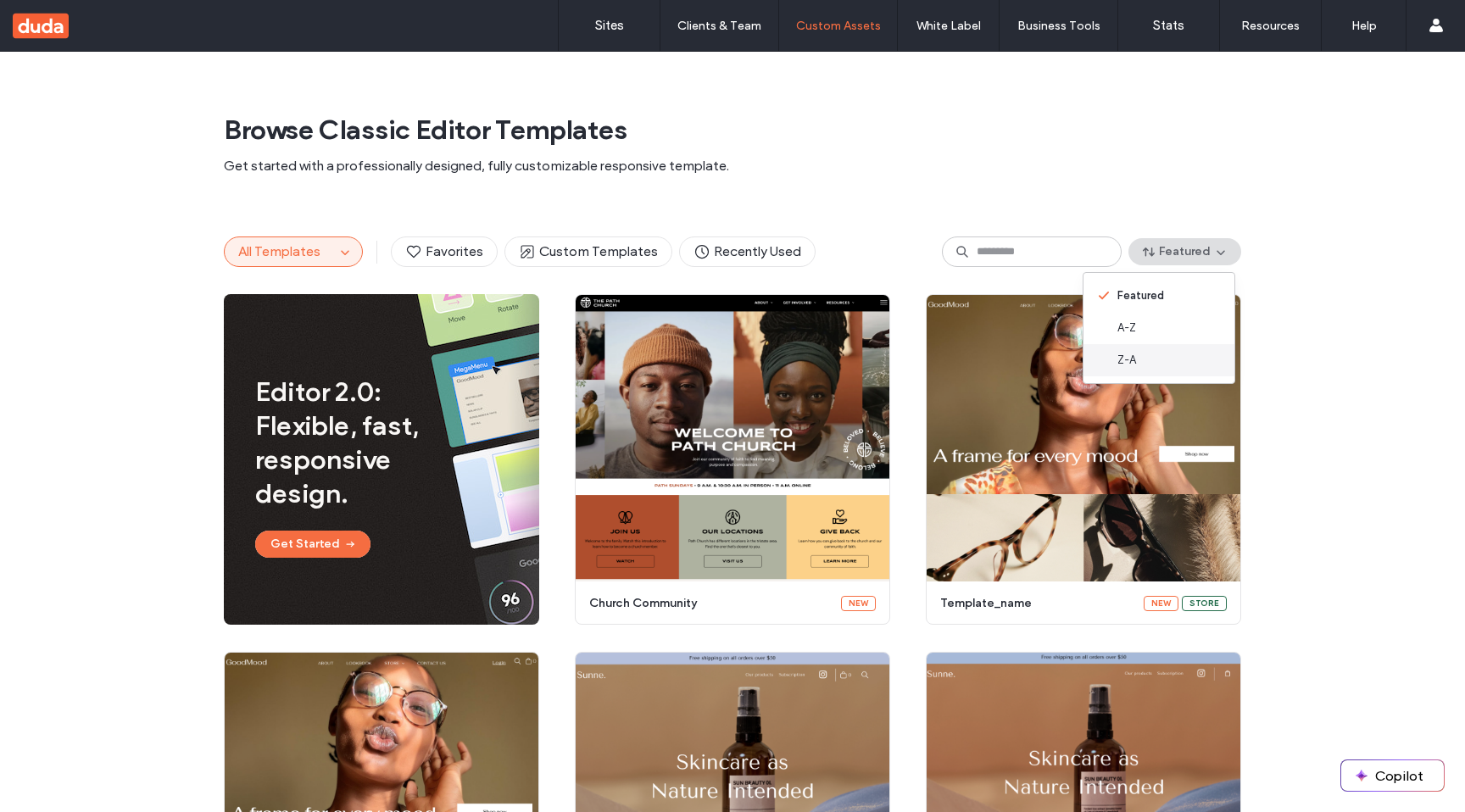 click on "Z-A" at bounding box center [1159, 360] 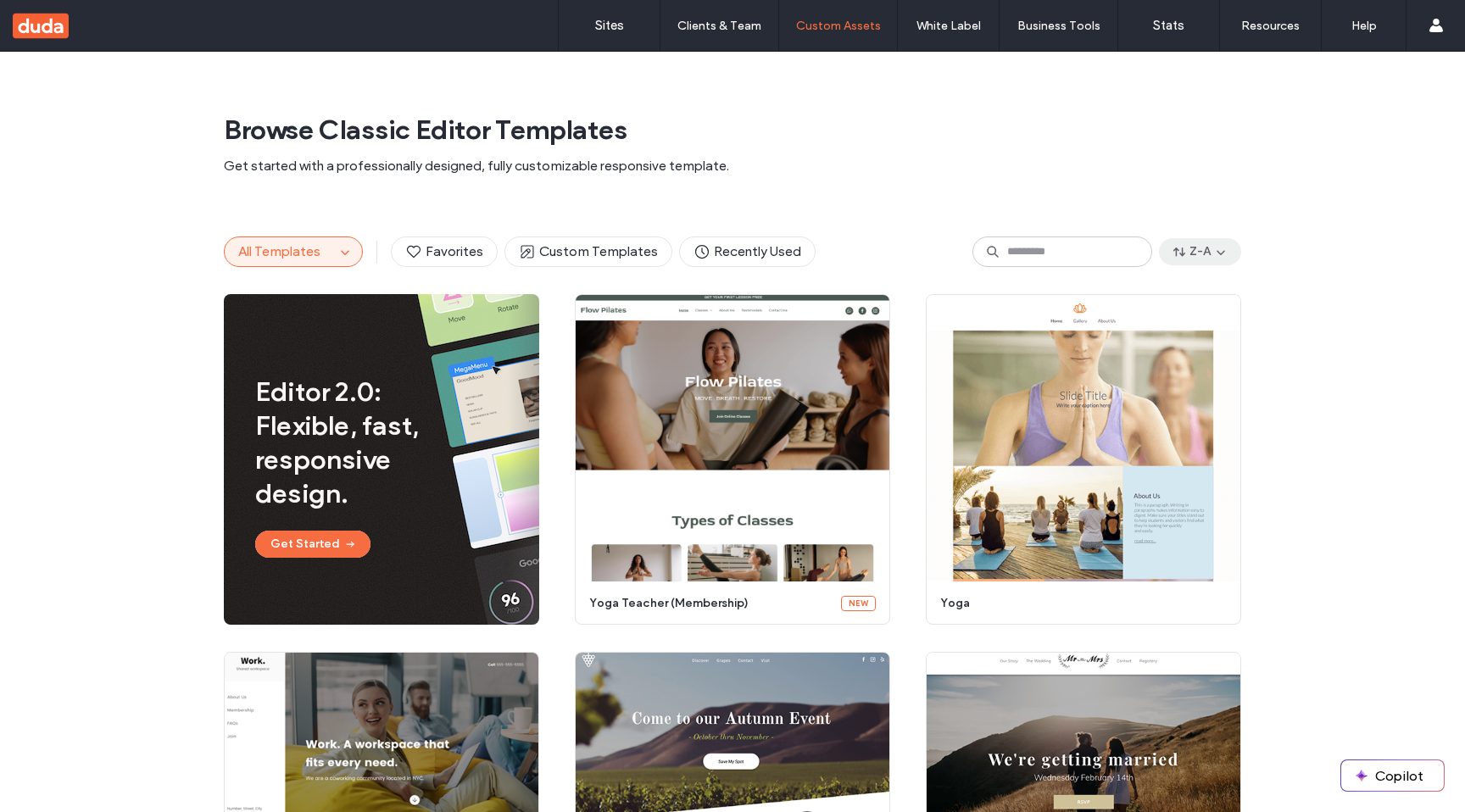 click on "Z-A" at bounding box center (1200, 252) 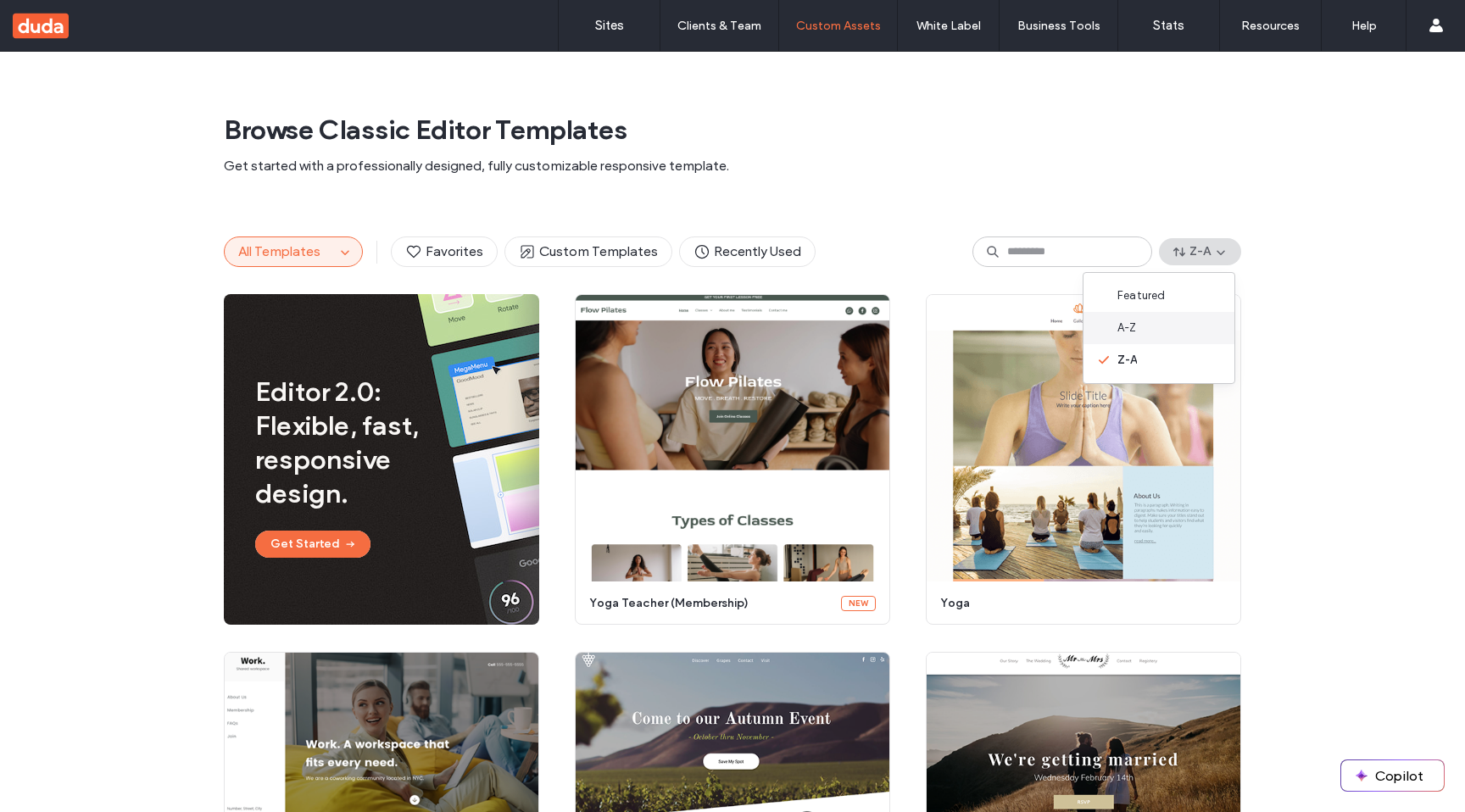 click on "A-Z" at bounding box center (1159, 328) 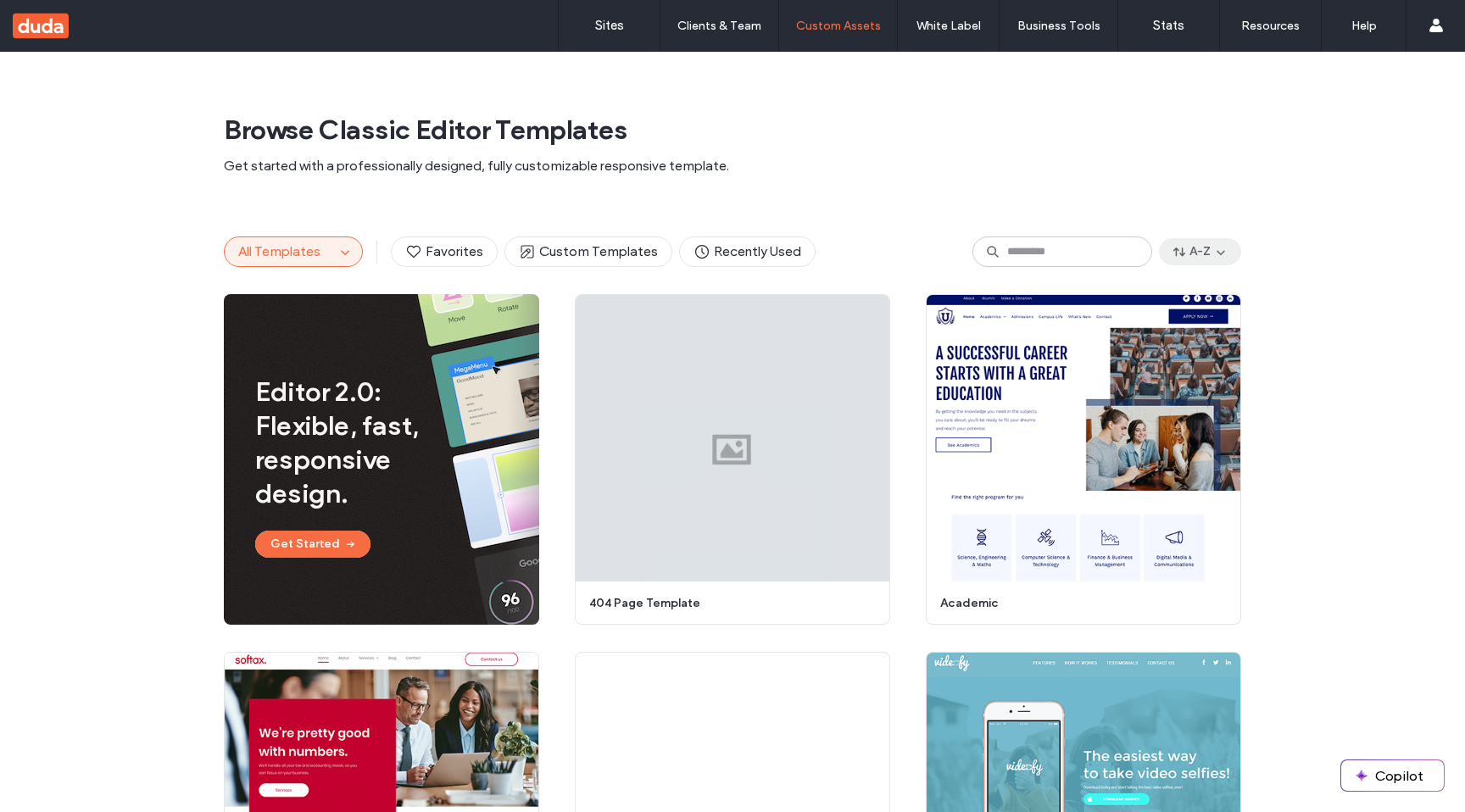 click on "A-Z" at bounding box center [1200, 252] 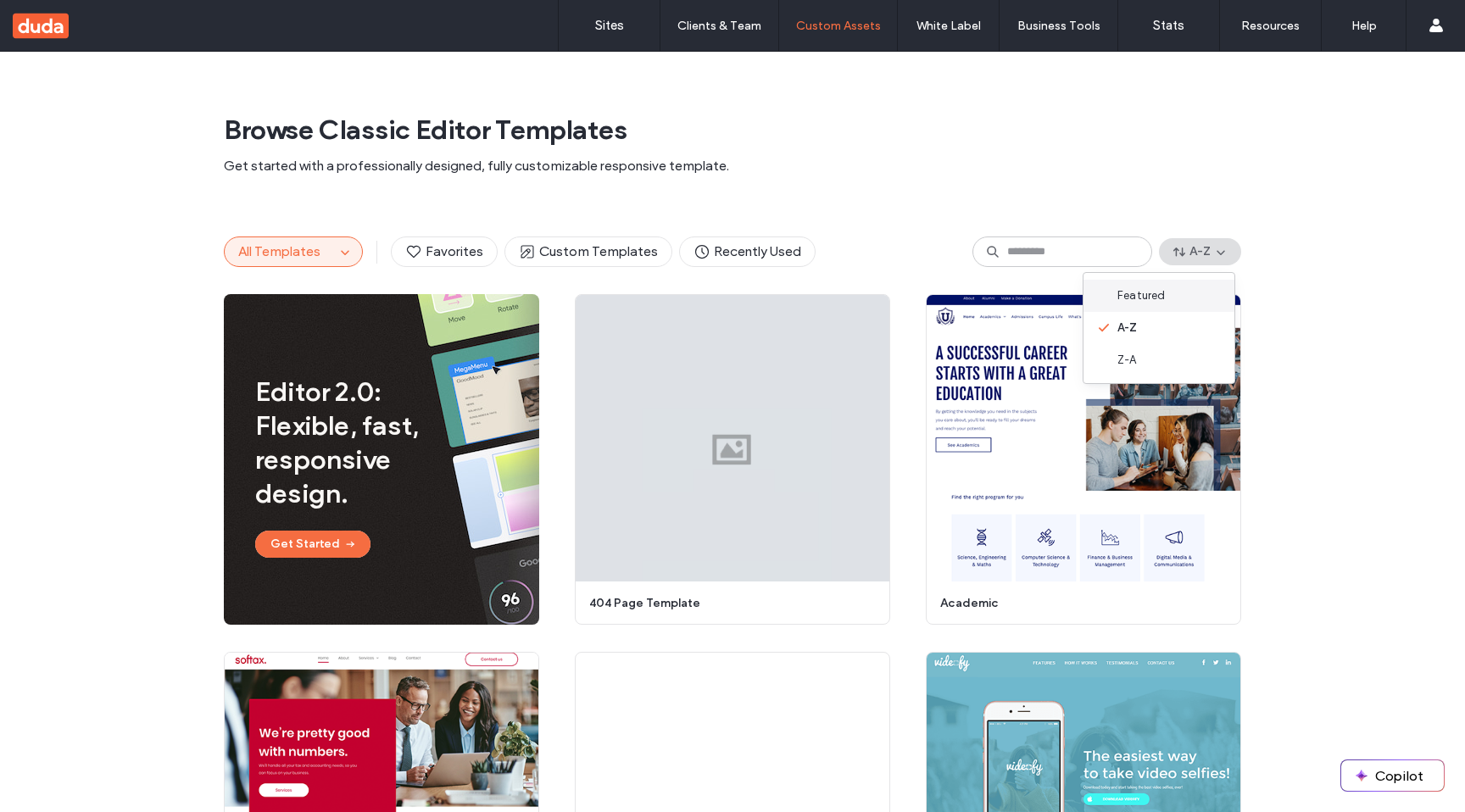 click on "Featured" at bounding box center [1159, 296] 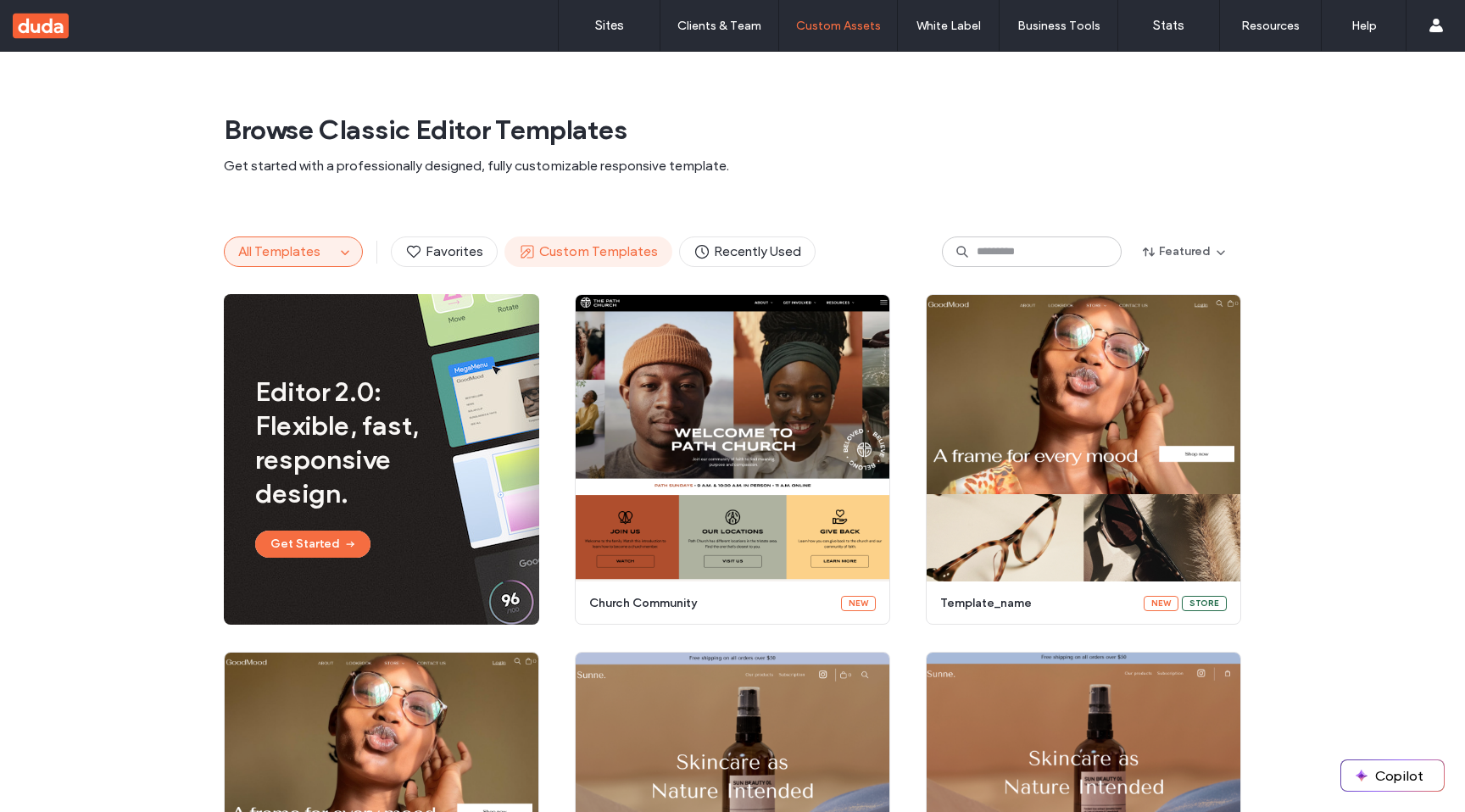click on "Custom Templates" at bounding box center (588, 252) 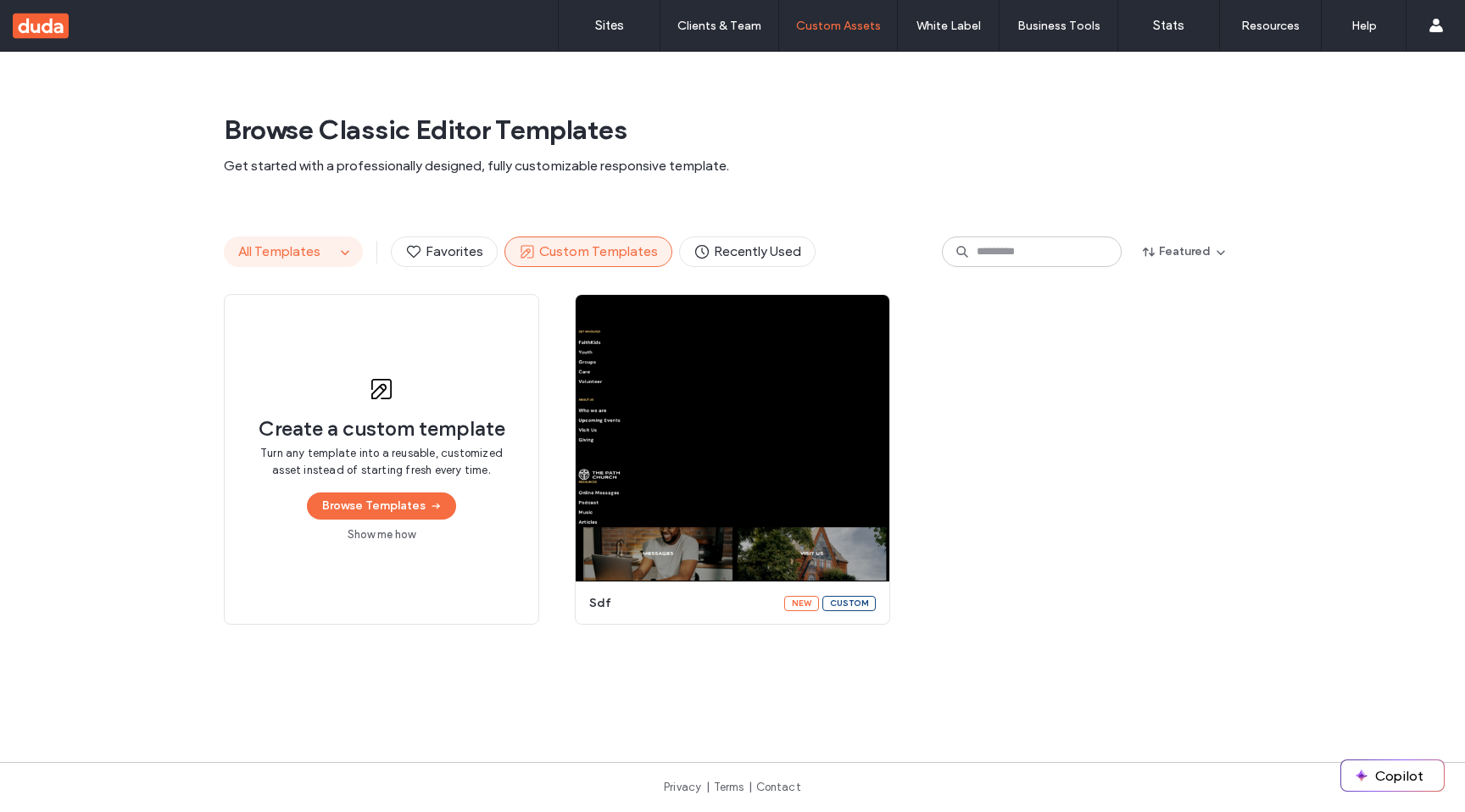 click on "All Templates" at bounding box center (279, 251) 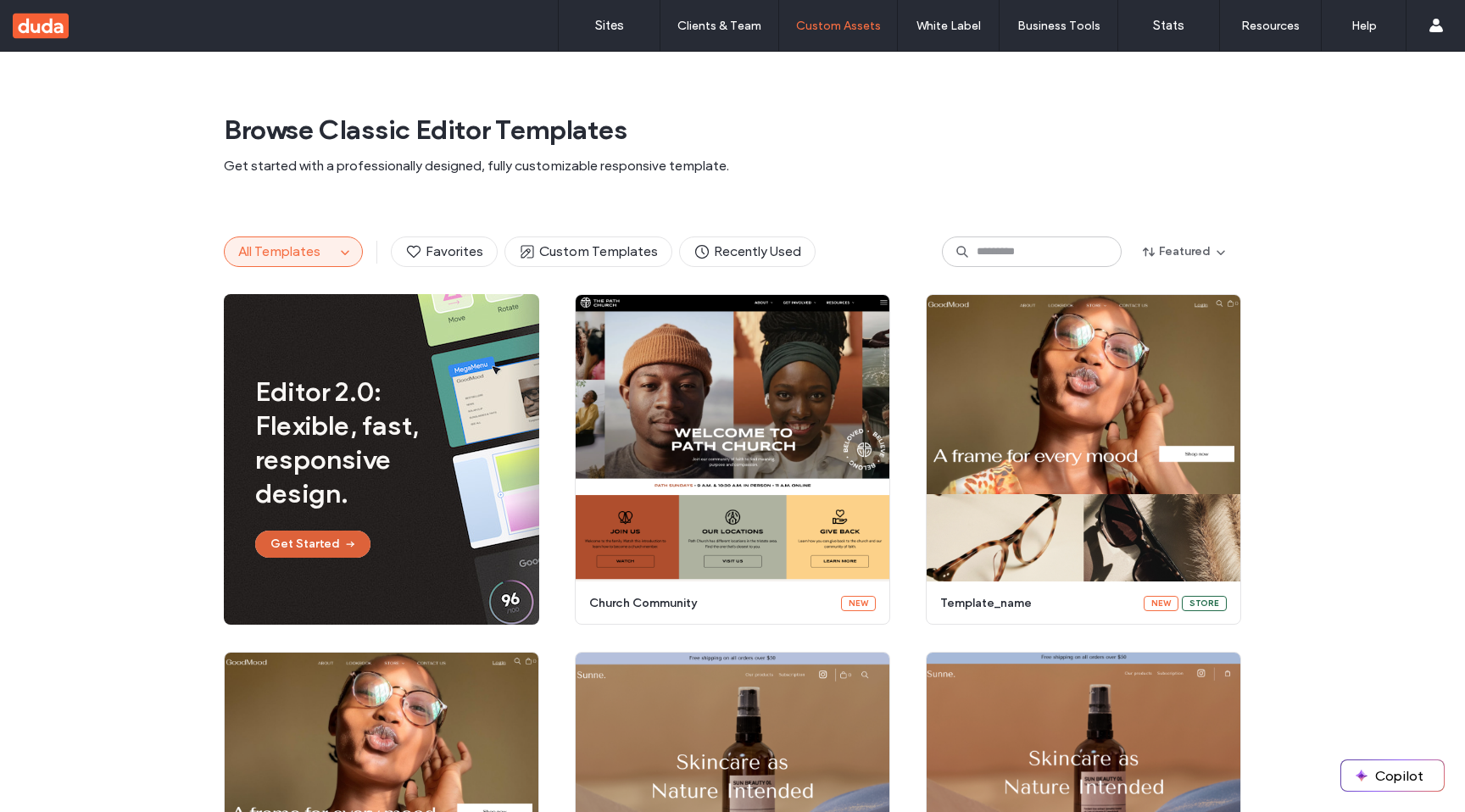 click 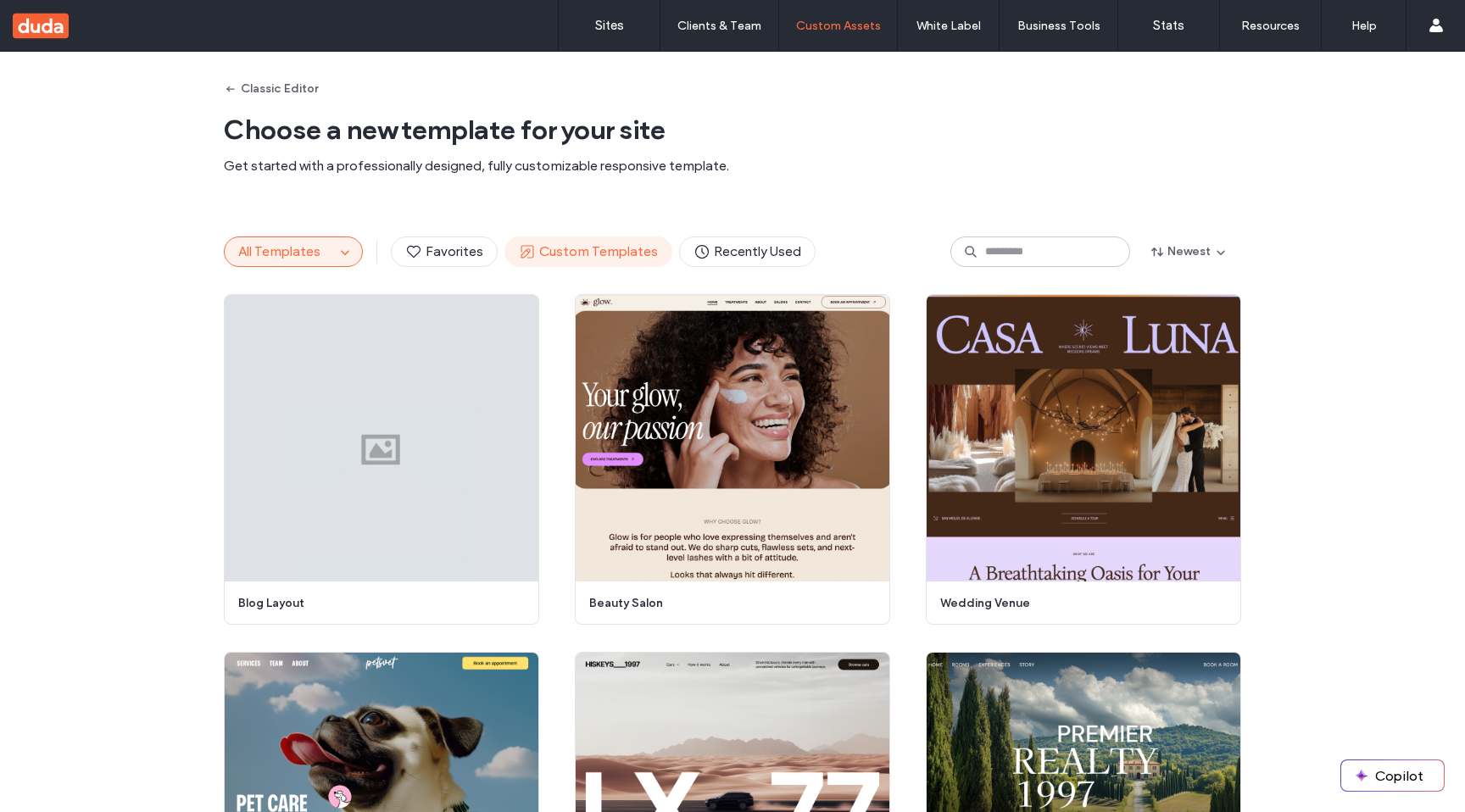 click on "Custom Templates" at bounding box center (588, 252) 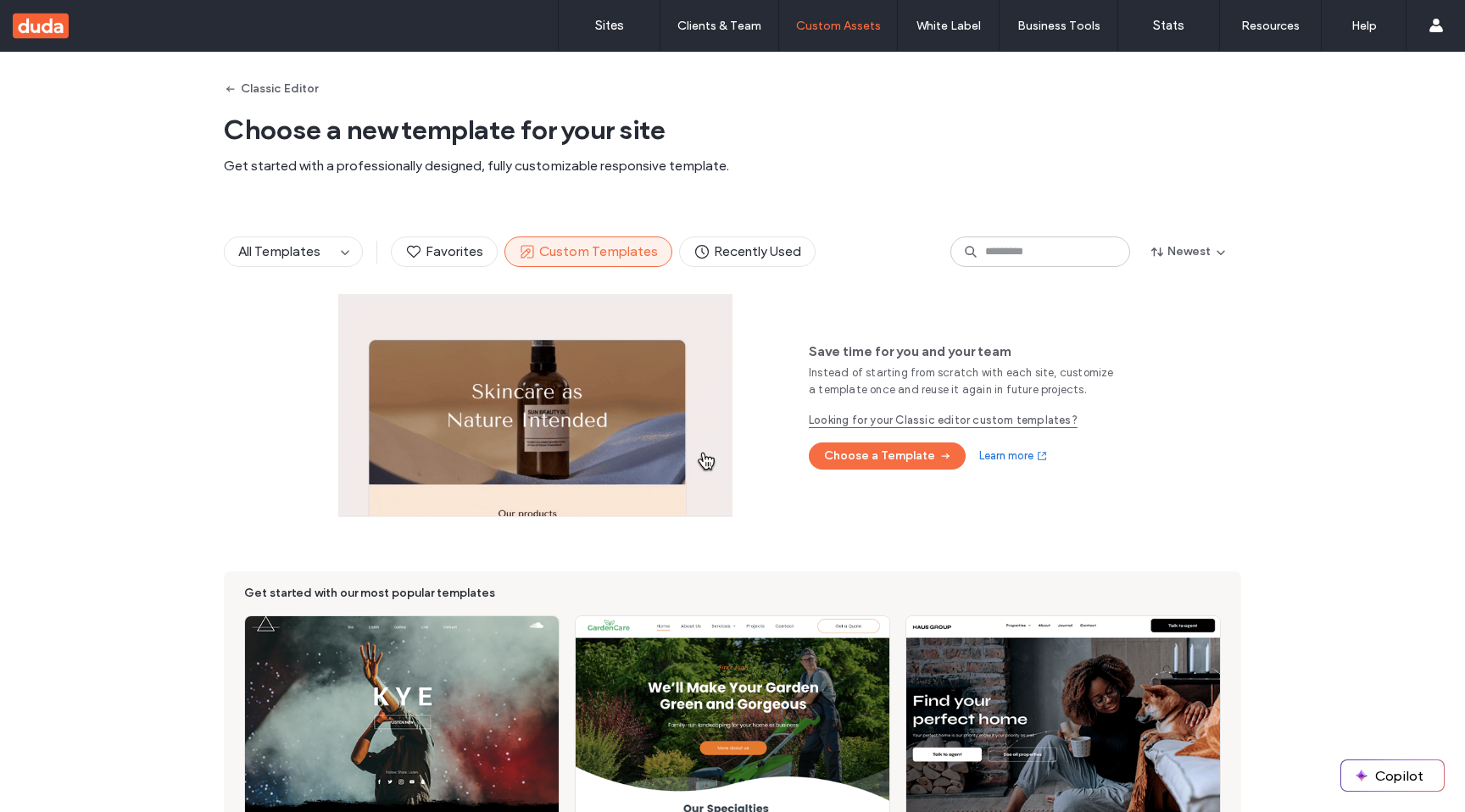 click on "Looking for your Classic editor custom templates?" at bounding box center [967, 420] 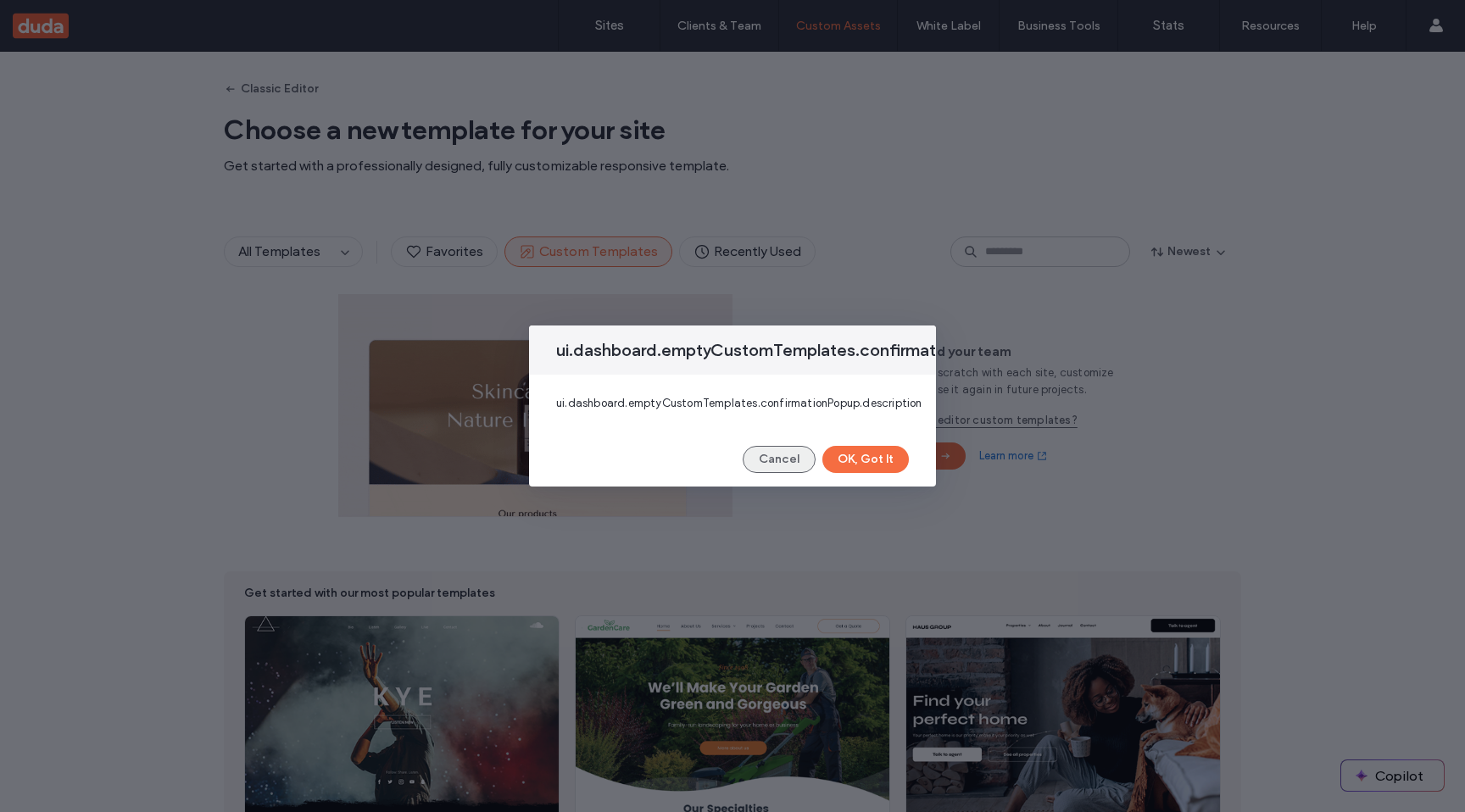 click on "Cancel" at bounding box center (779, 459) 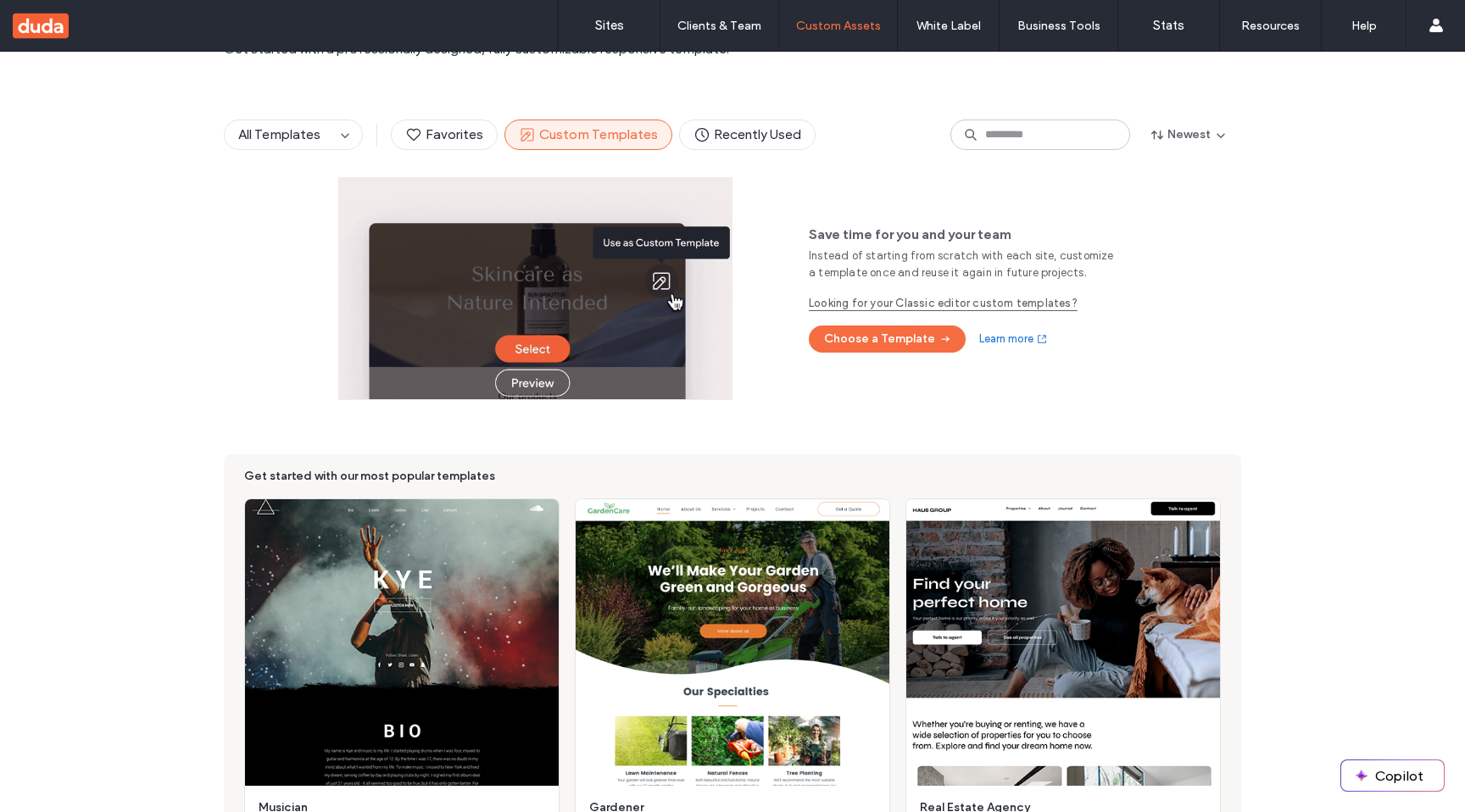 scroll, scrollTop: 0, scrollLeft: 0, axis: both 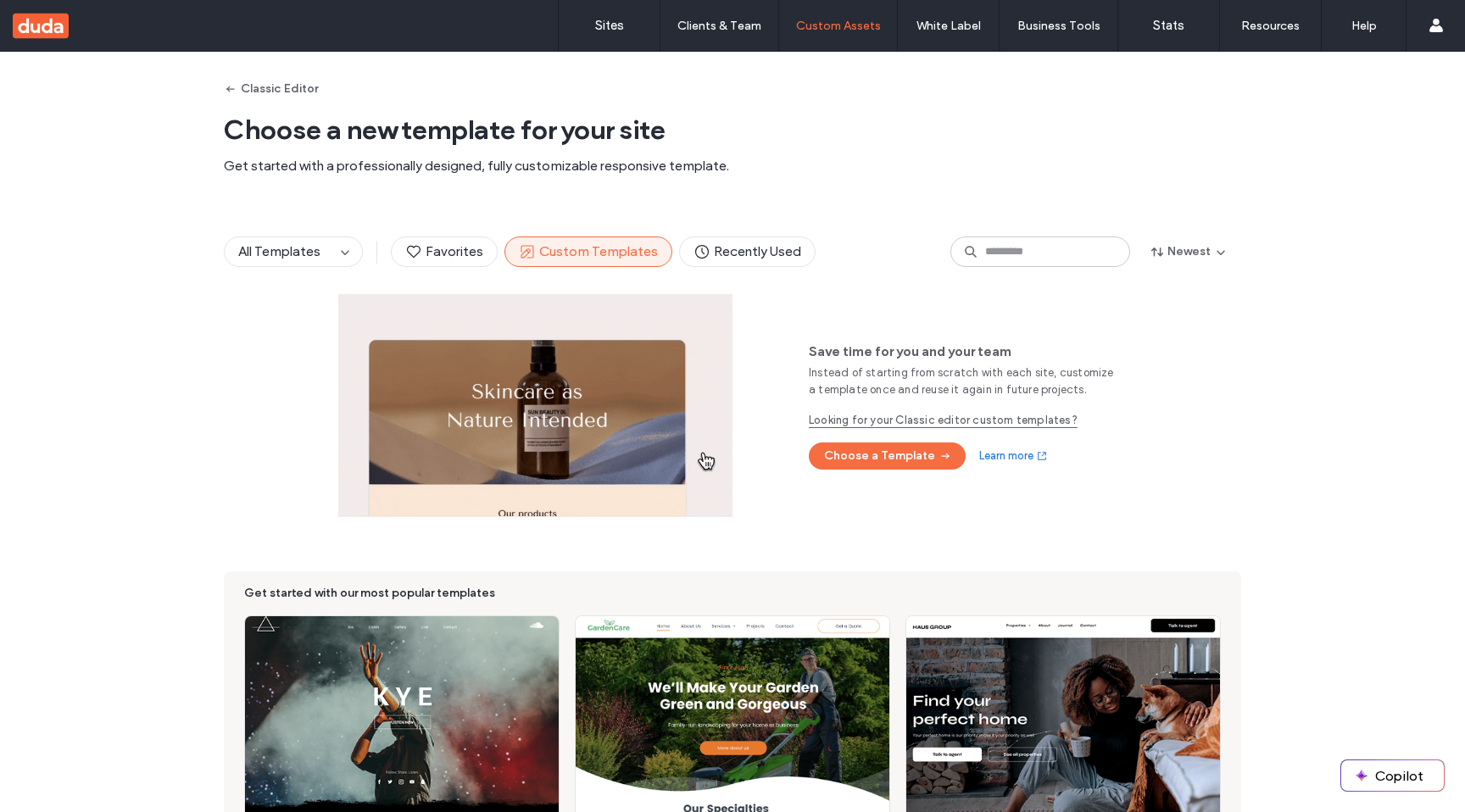 click on "Looking for your Classic editor custom templates?" at bounding box center [967, 420] 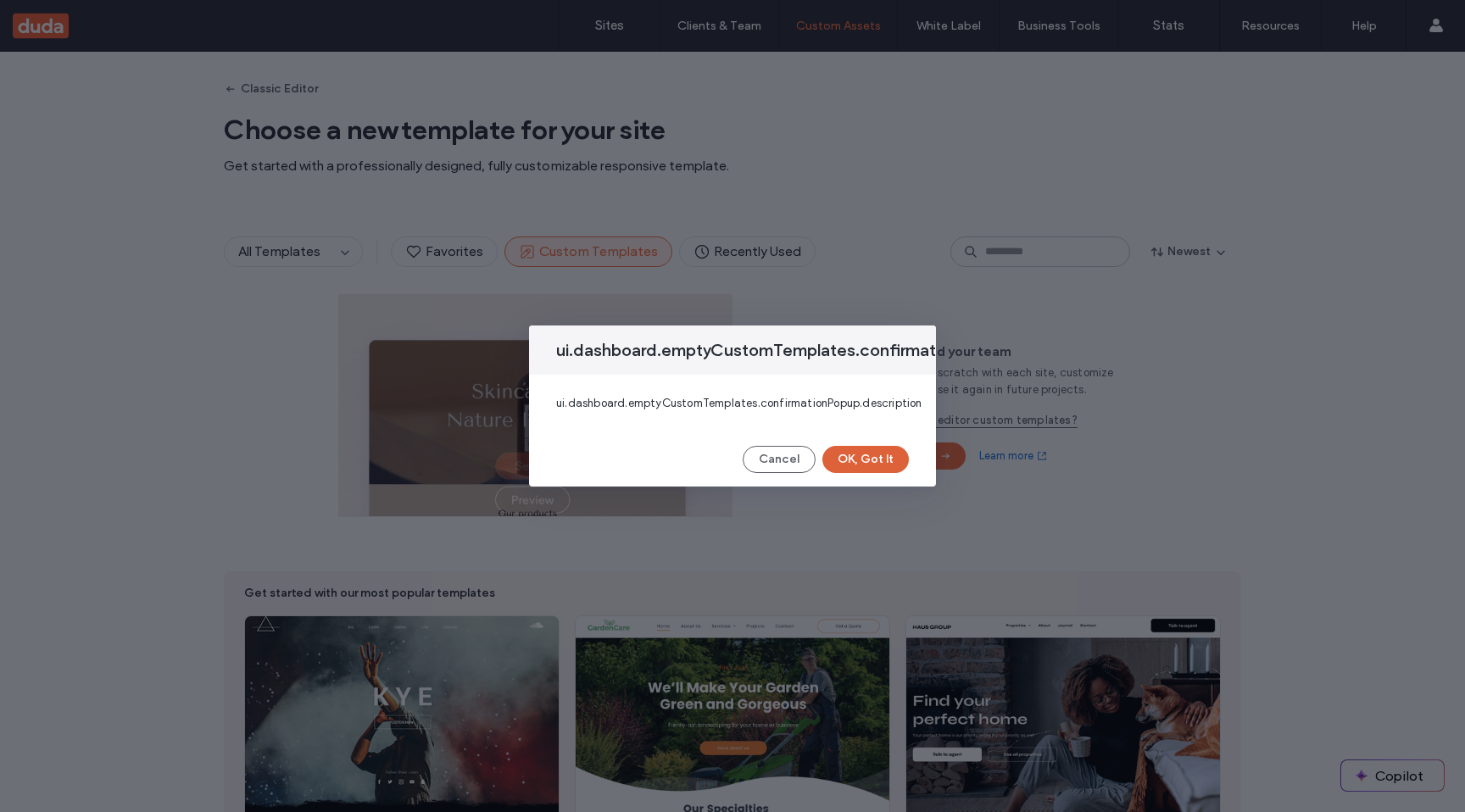 click on "OK, Got It" at bounding box center (866, 459) 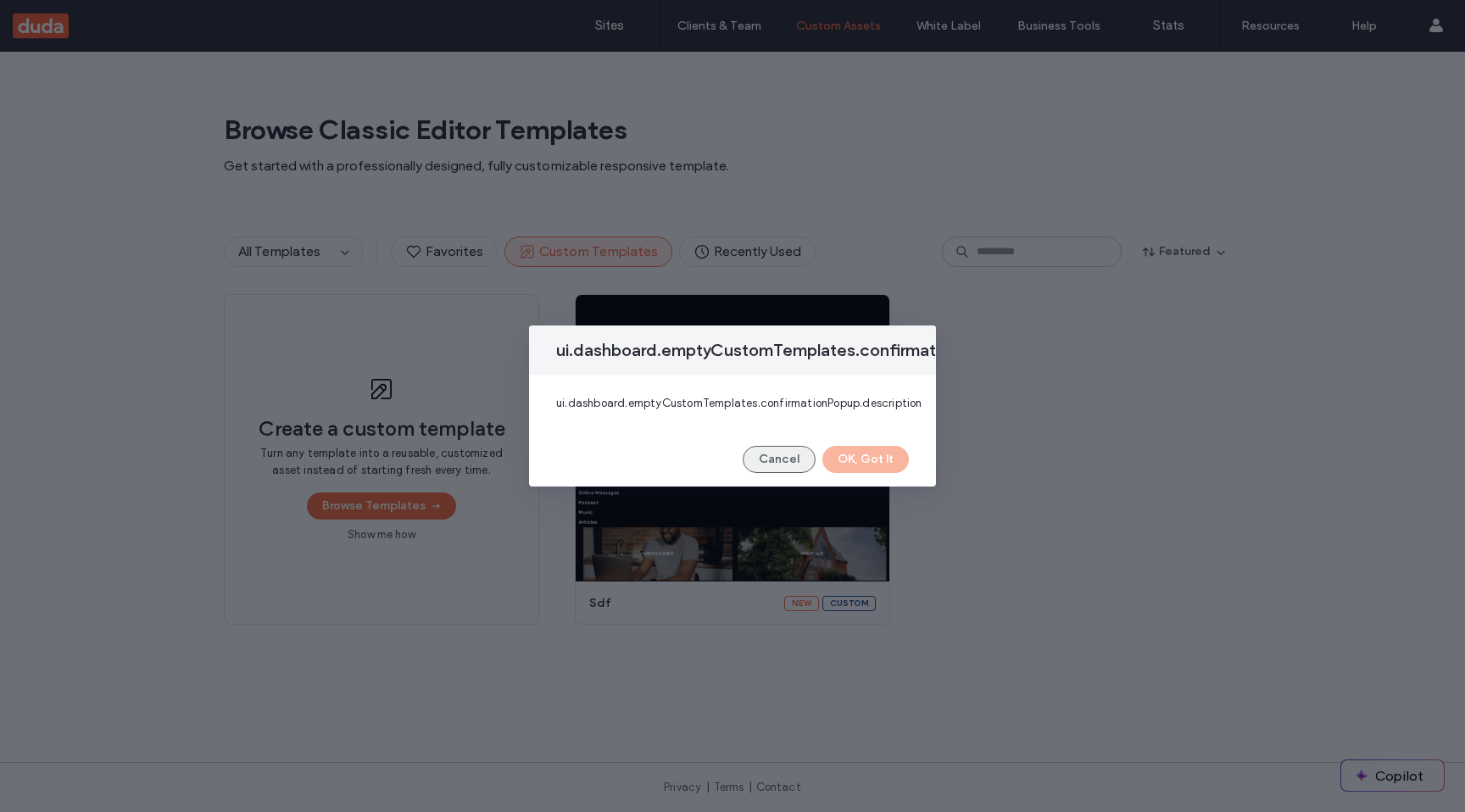 click on "Cancel" at bounding box center (779, 459) 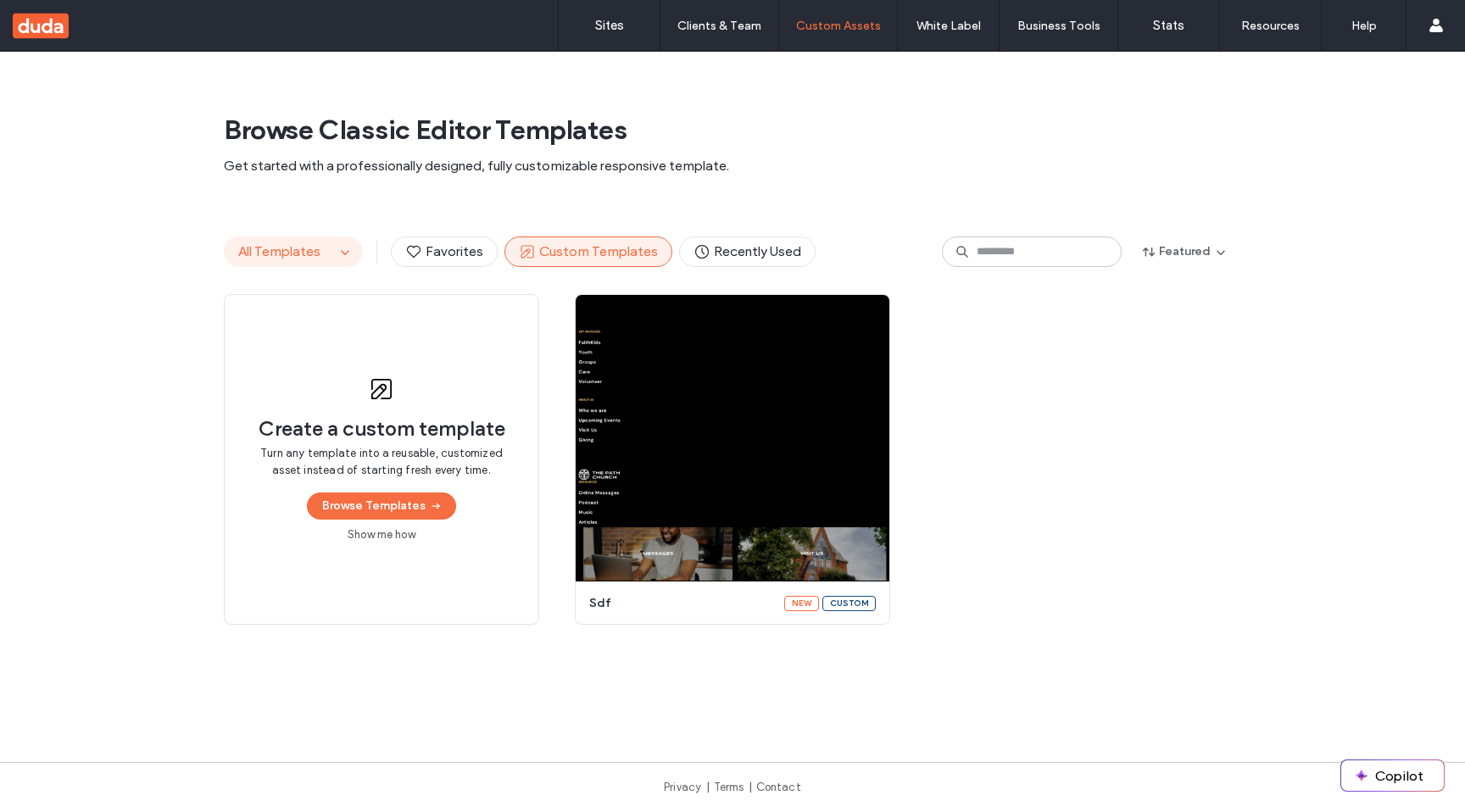click on "All Templates" at bounding box center (279, 251) 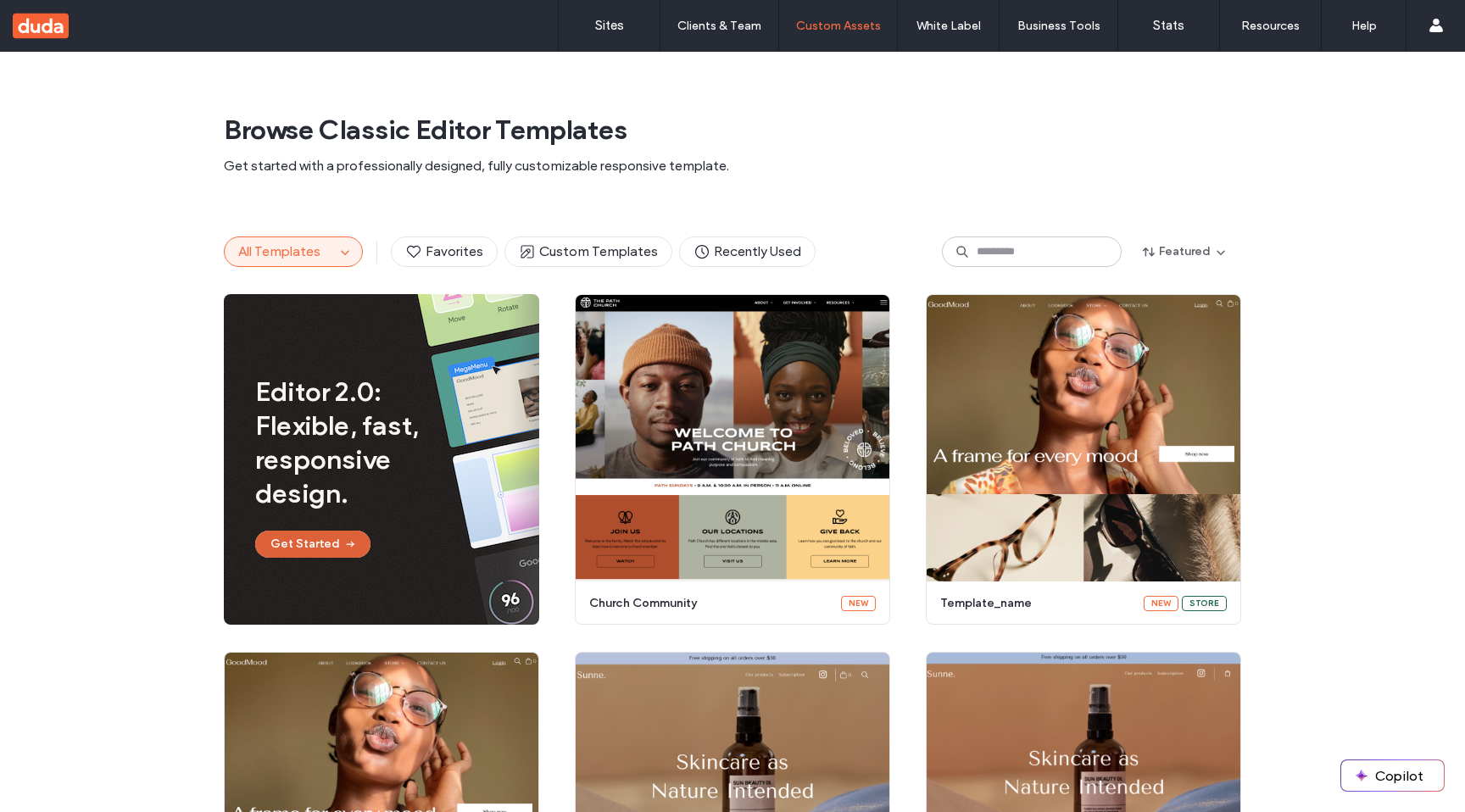 click on "Get Started" at bounding box center (313, 544) 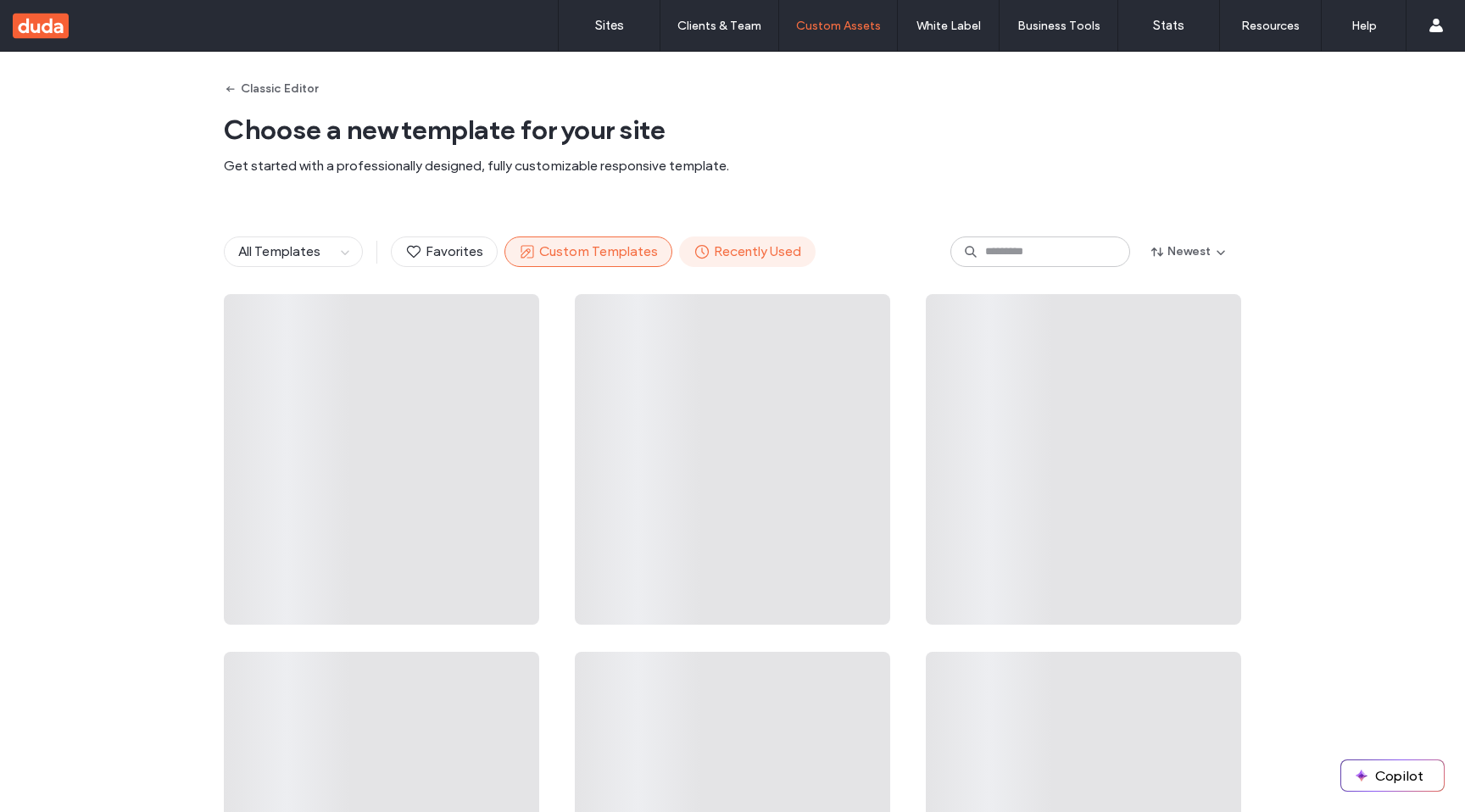 scroll, scrollTop: 0, scrollLeft: 0, axis: both 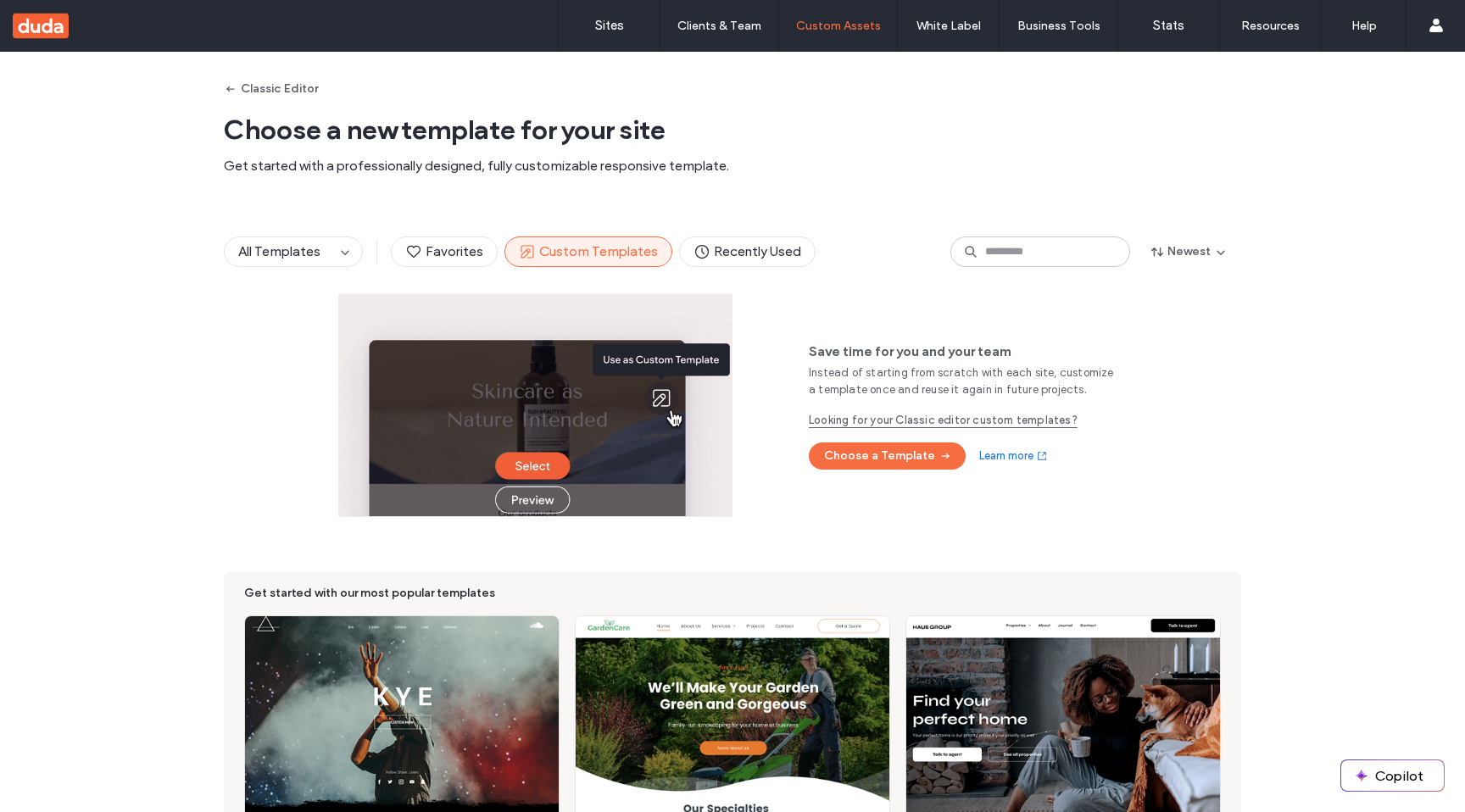 click on "Looking for your Classic editor custom templates?" at bounding box center (967, 420) 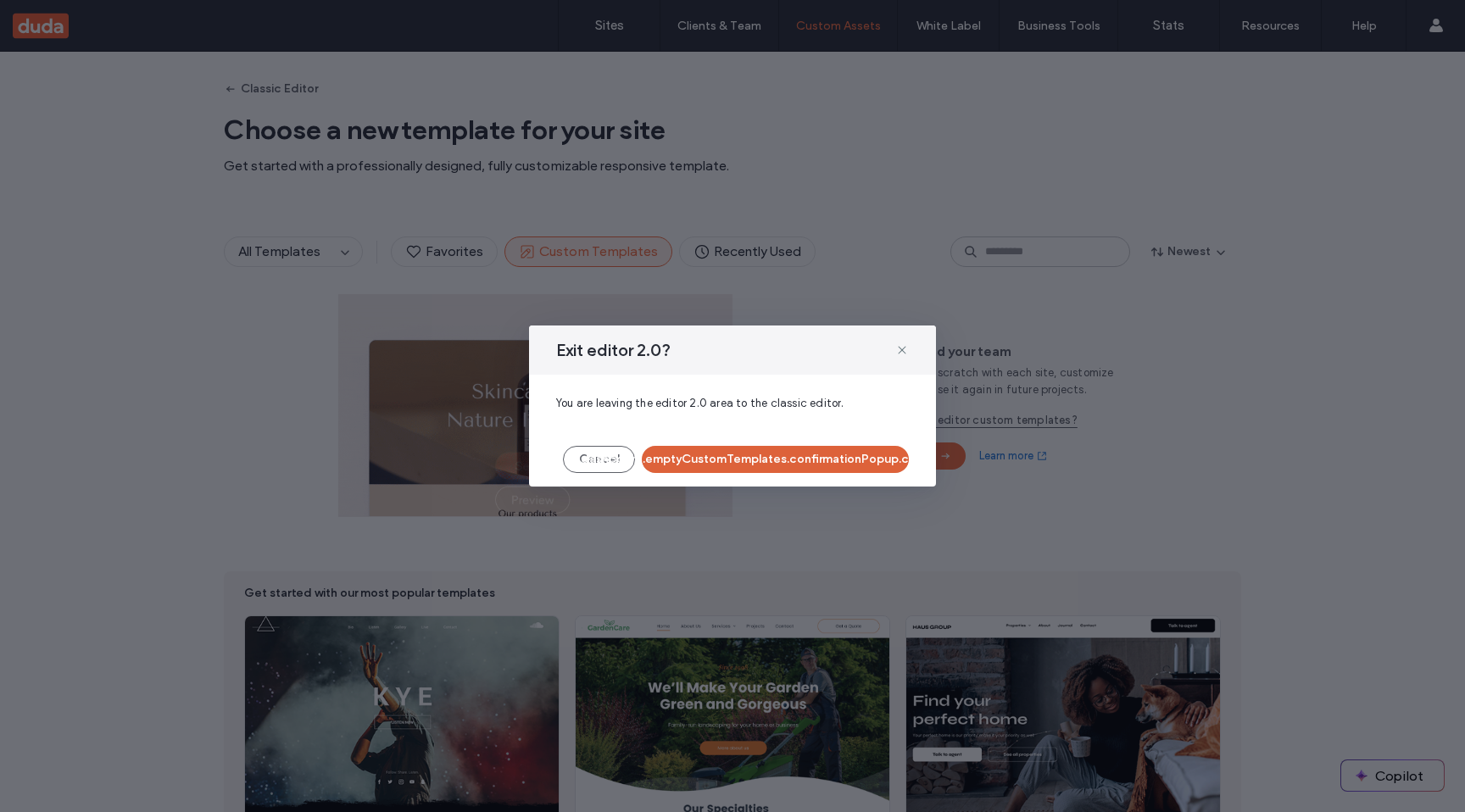 click on "ui.dashboard.emptyCustomTemplates.confirmationPopup.confirmButton" at bounding box center (775, 459) 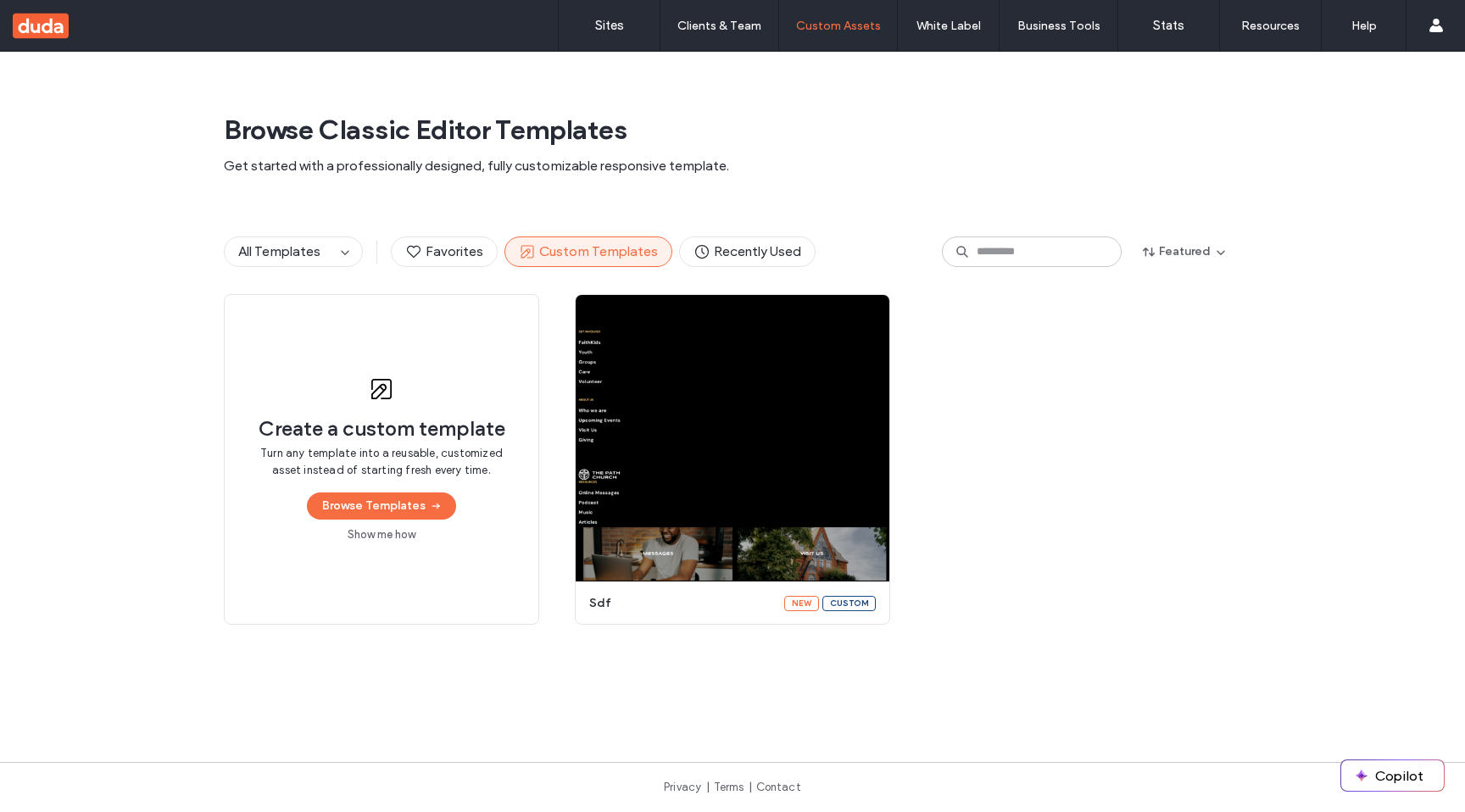 click on "Create a custom template Turn any template into a reusable, customized asset instead of starting fresh every time. Browse Templates Show me how Start Building Preview sdf New Custom" at bounding box center [732, 459] 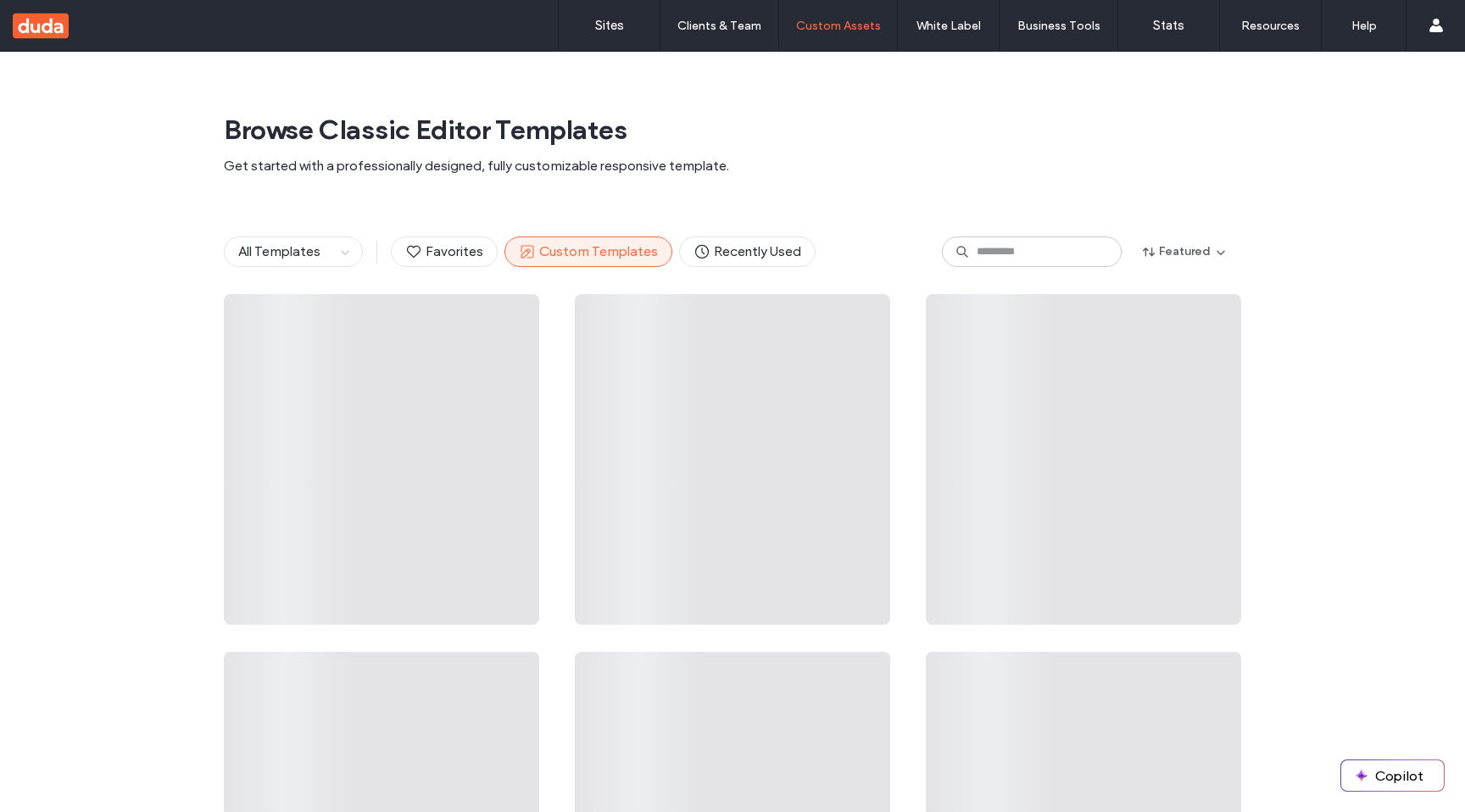 scroll, scrollTop: 0, scrollLeft: 0, axis: both 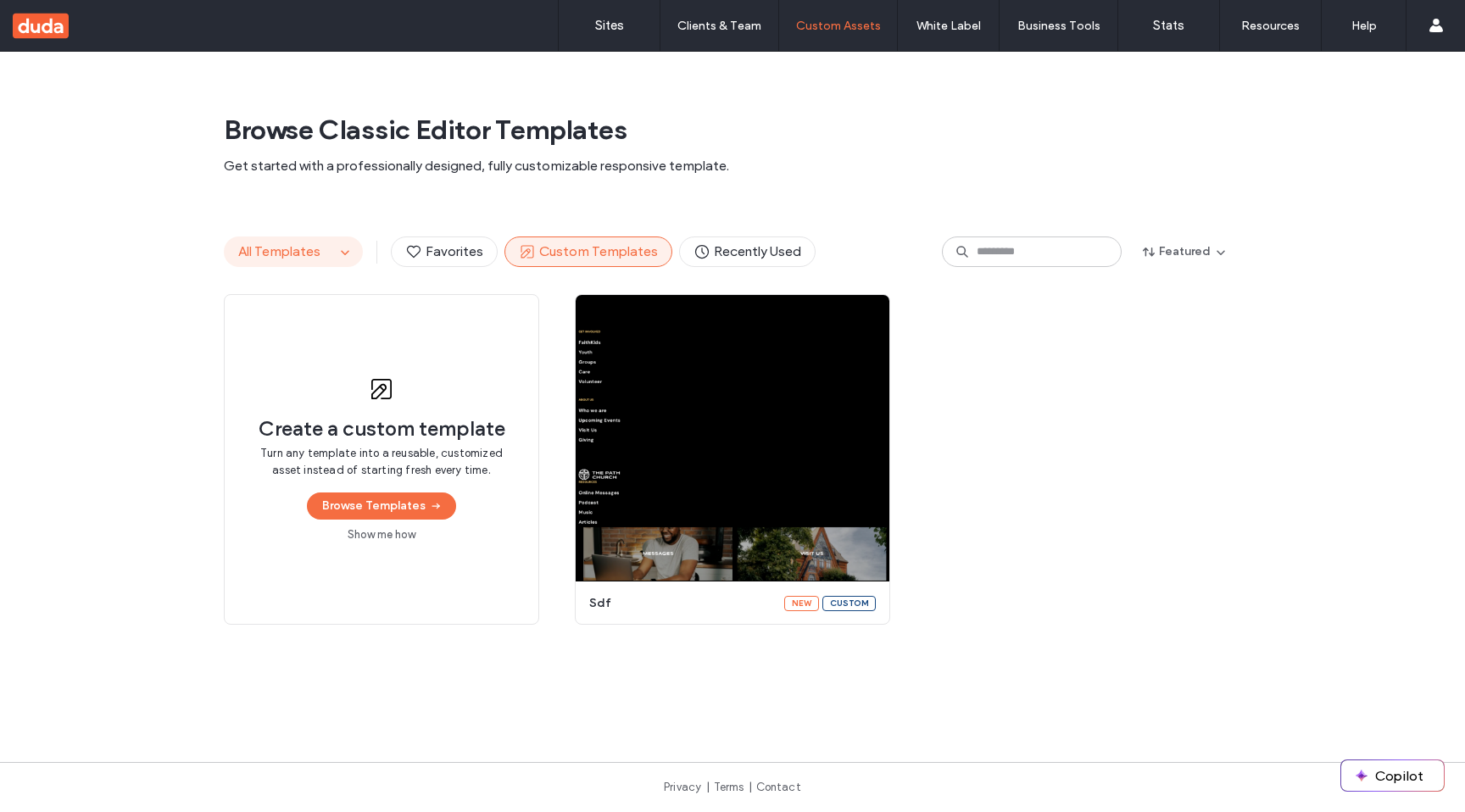 click on "All Templates" at bounding box center [279, 251] 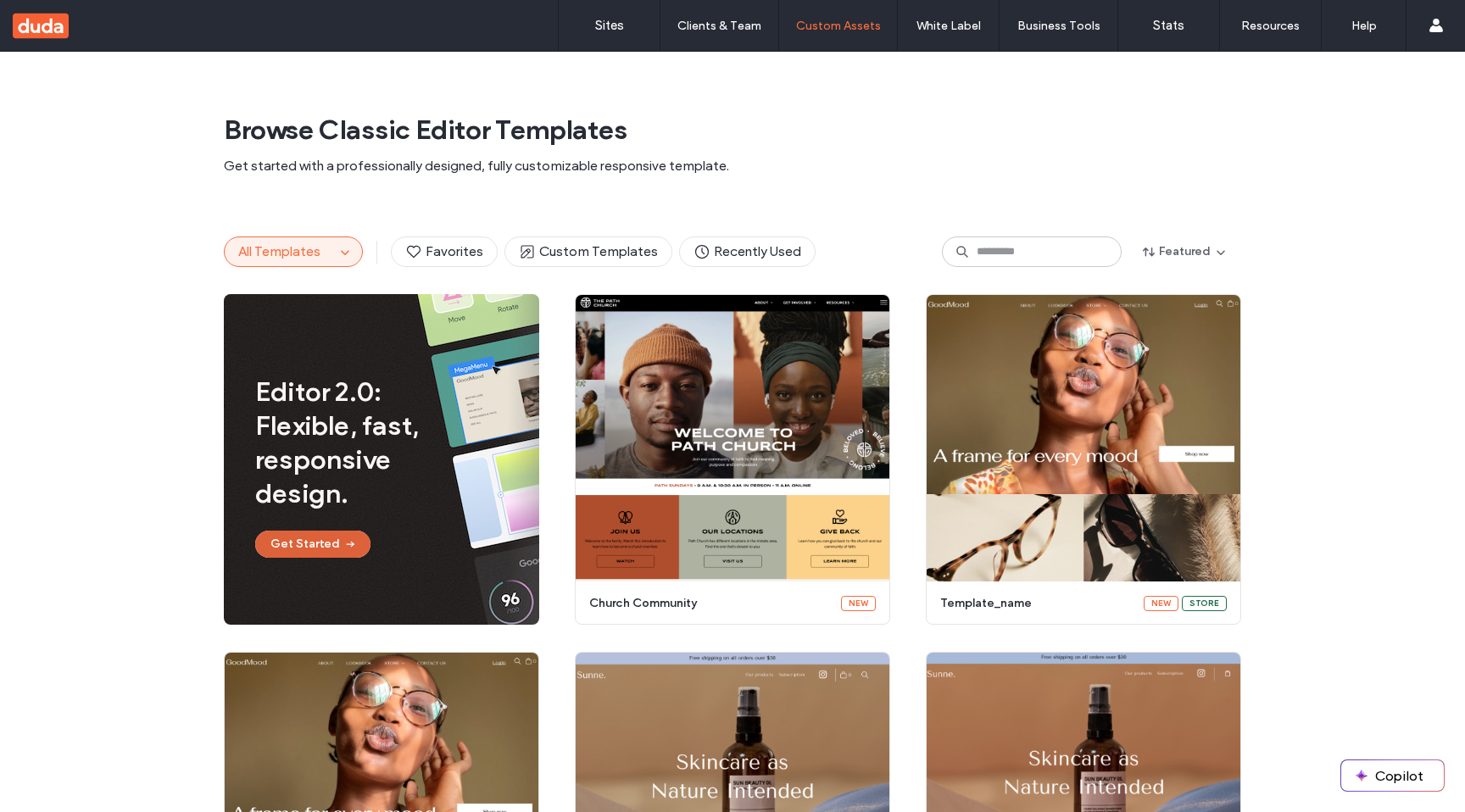 click 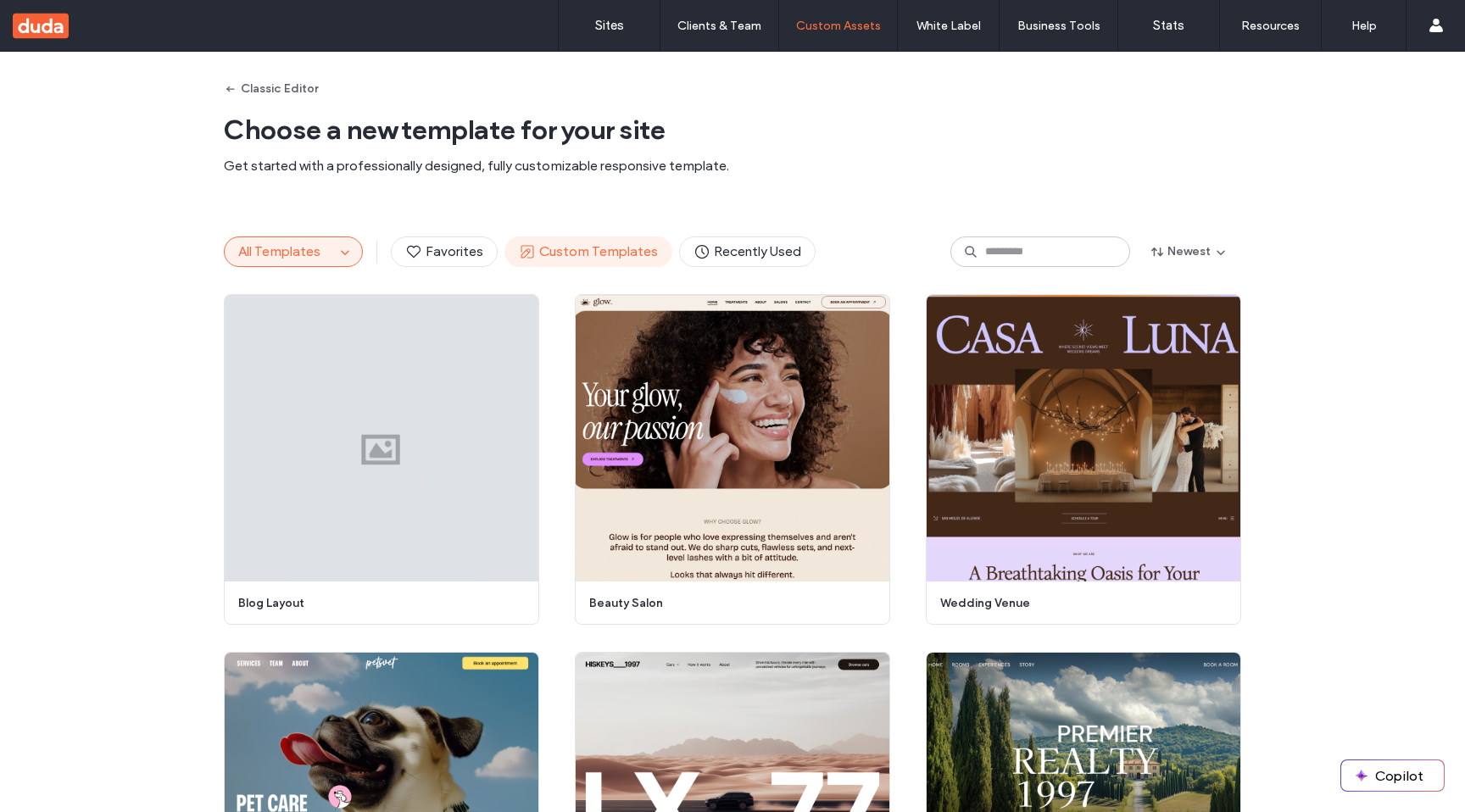 click on "Custom Templates" at bounding box center (588, 252) 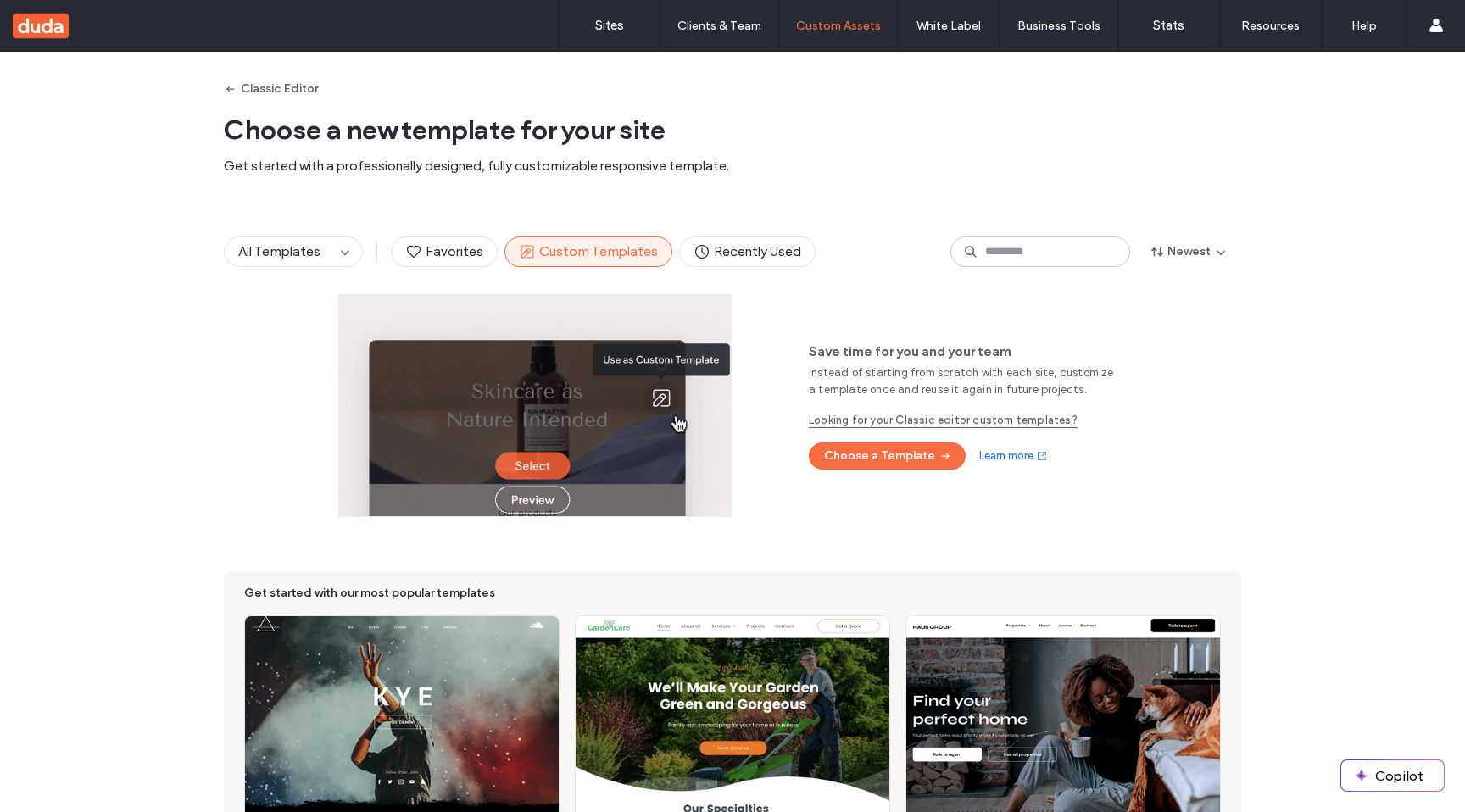 click on "Looking for your Classic editor custom templates?" at bounding box center [967, 420] 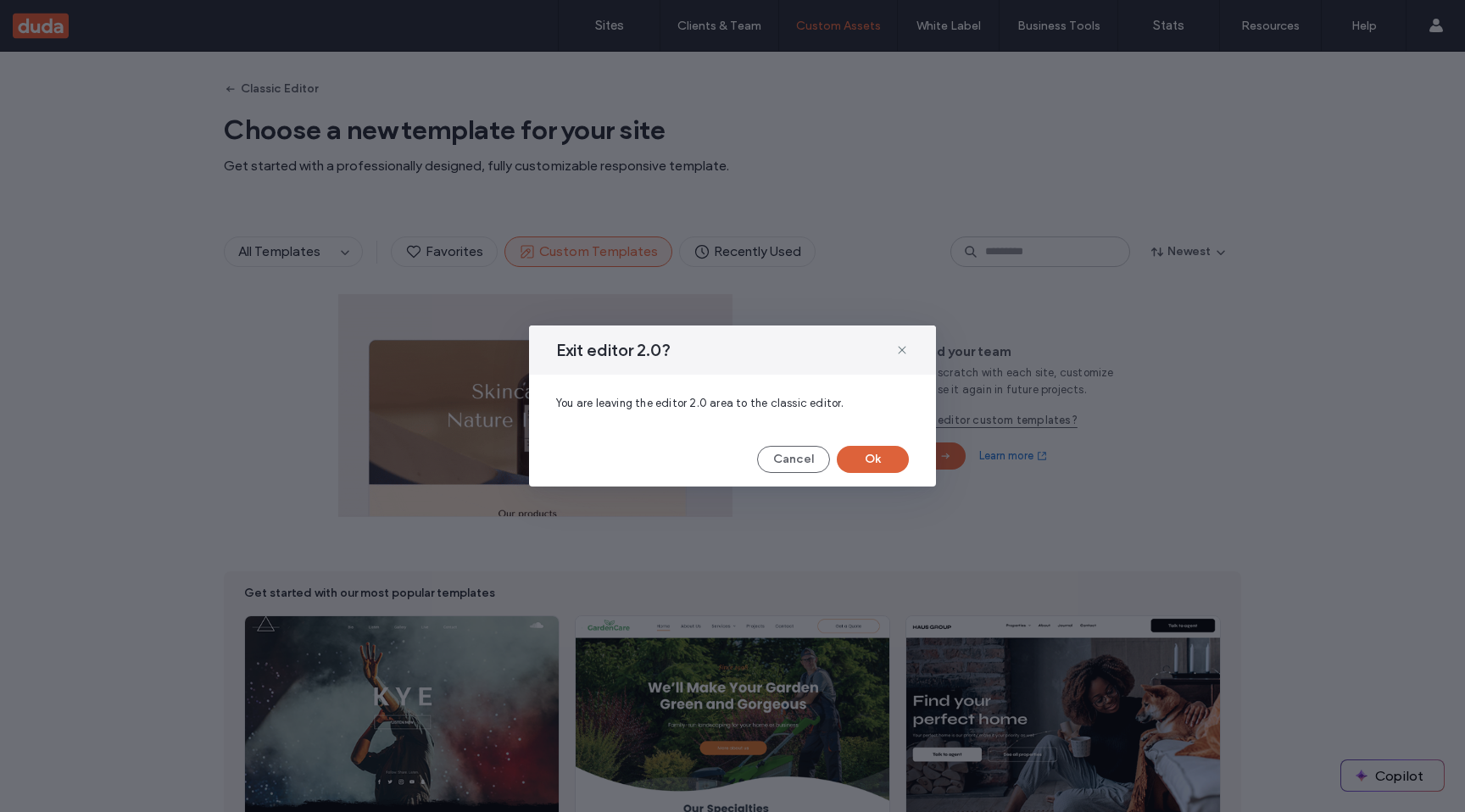 click on "Ok" at bounding box center (872, 459) 